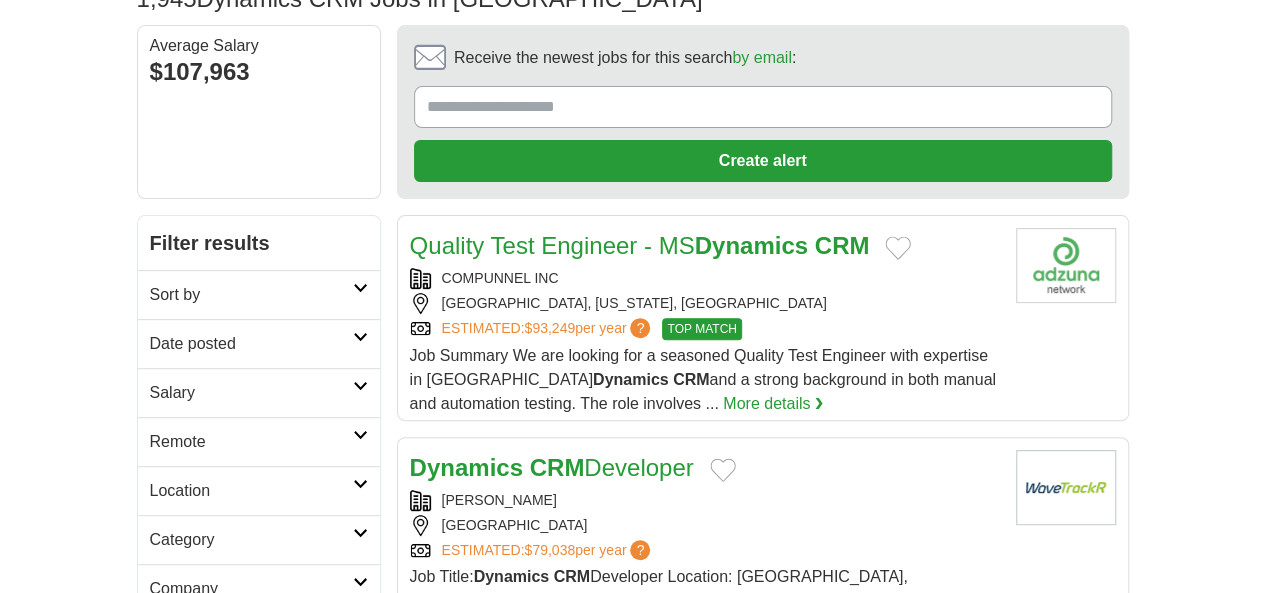 scroll, scrollTop: 0, scrollLeft: 0, axis: both 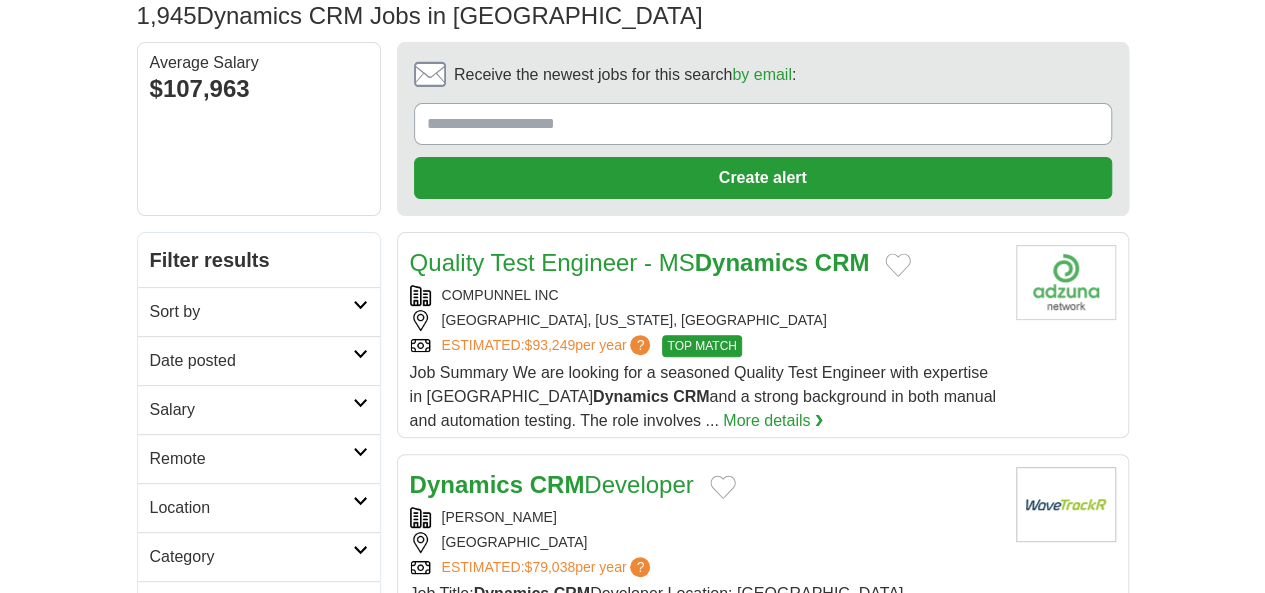 click on "Date posted" at bounding box center [251, 361] 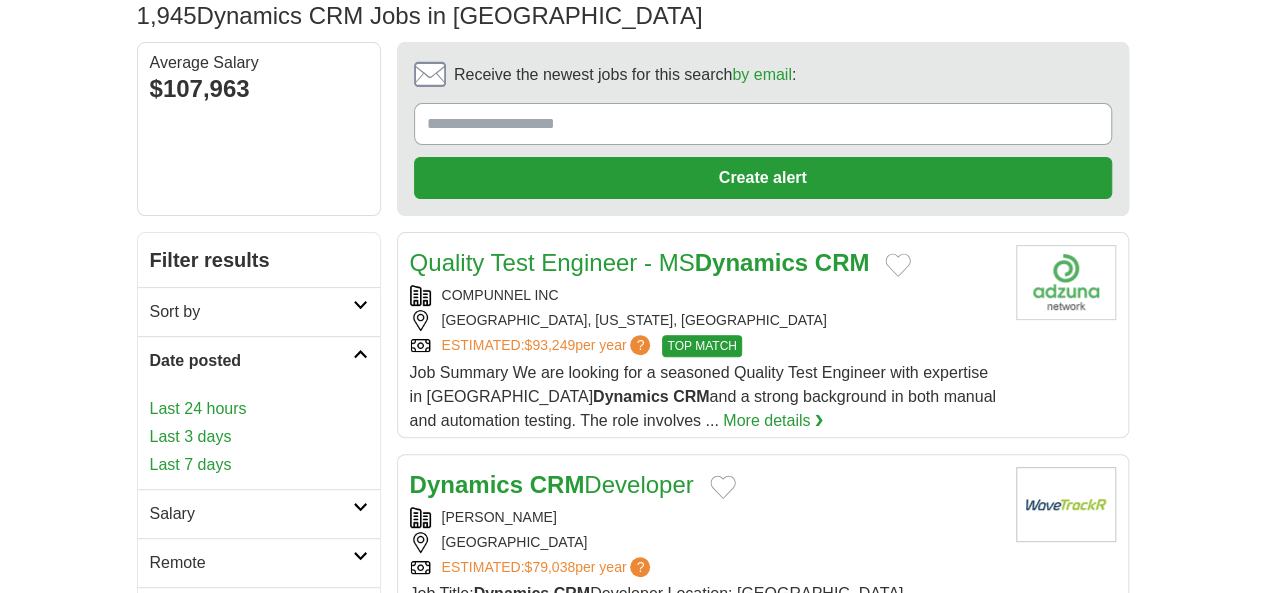 click on "Last 3 days" at bounding box center [259, 437] 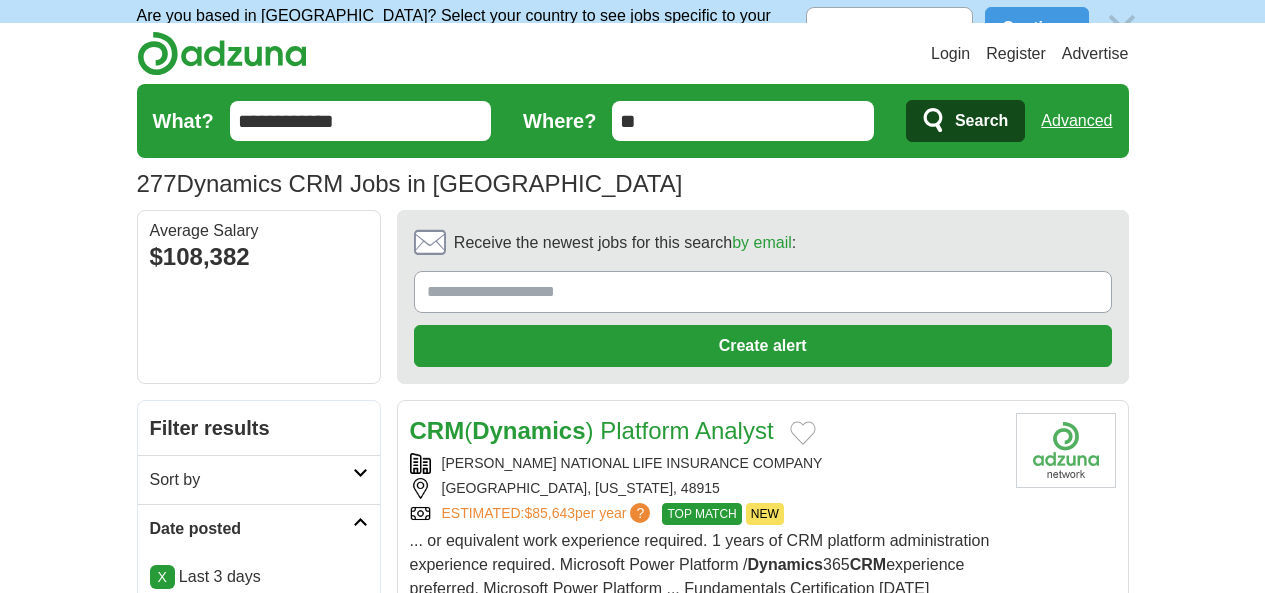 scroll, scrollTop: 0, scrollLeft: 0, axis: both 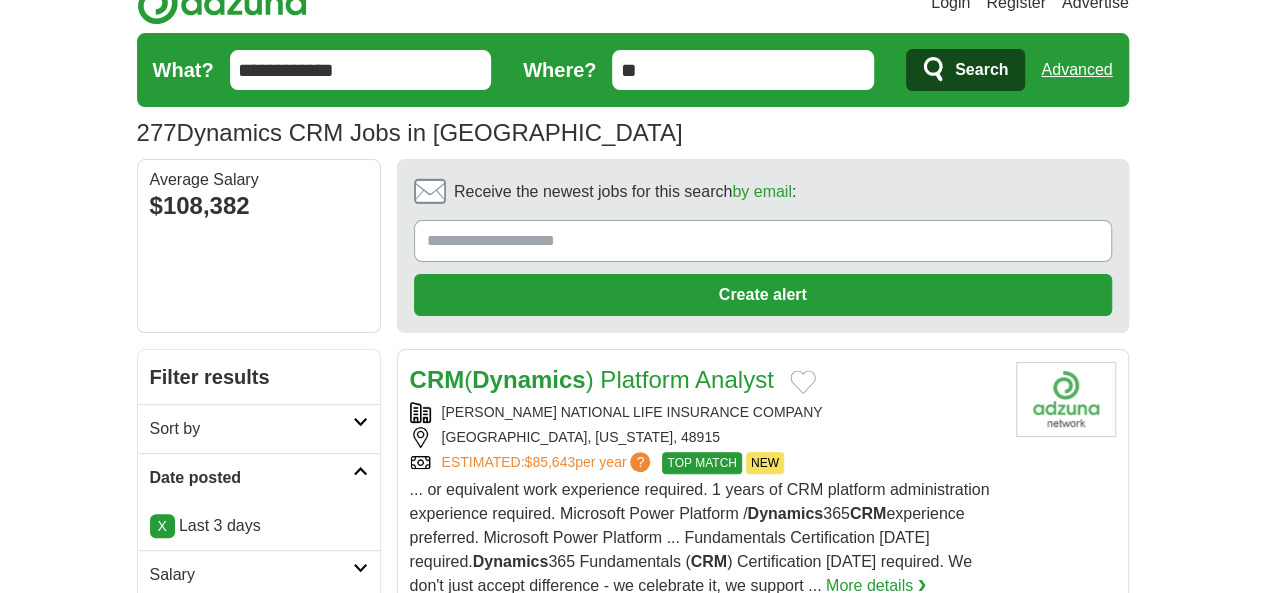 click on "ESTIMATED:
$85,643
per year
?
TOP MATCH NEW" at bounding box center [705, 463] 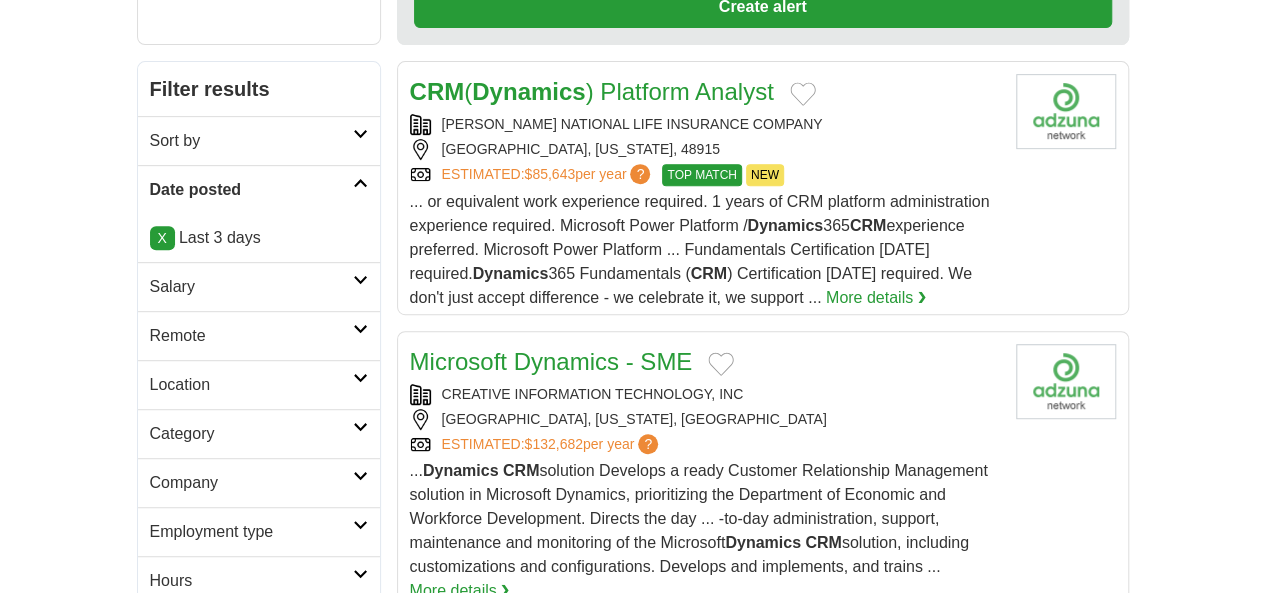 scroll, scrollTop: 600, scrollLeft: 0, axis: vertical 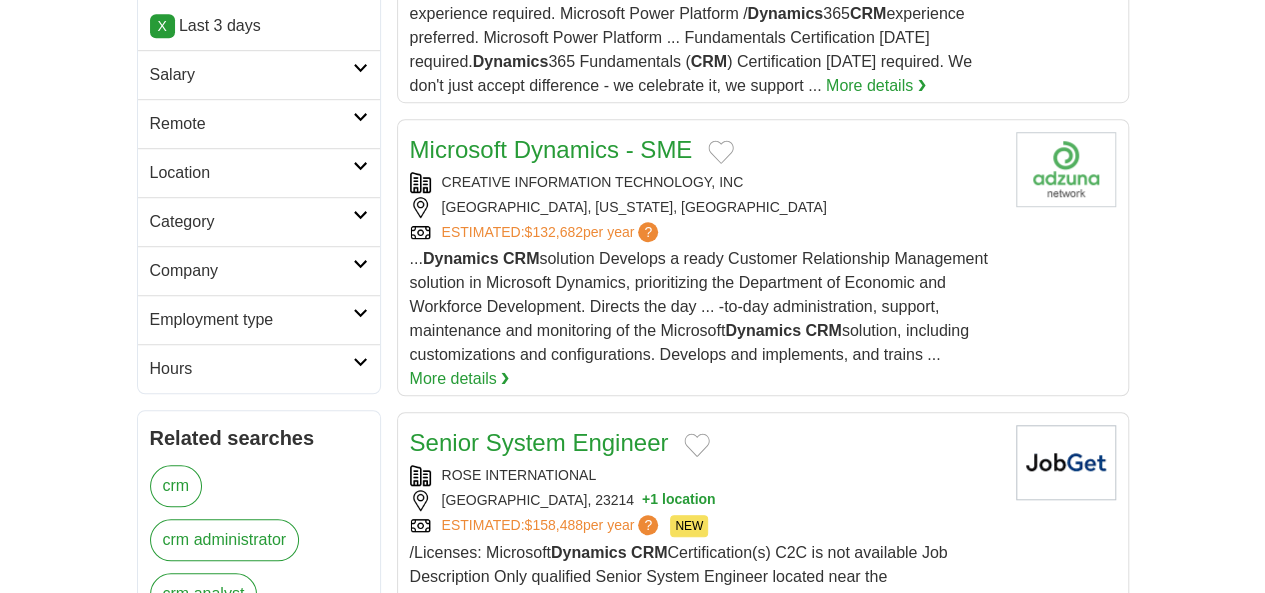 click on "RICHMOND, 23214
+ 1
location" at bounding box center [705, 500] 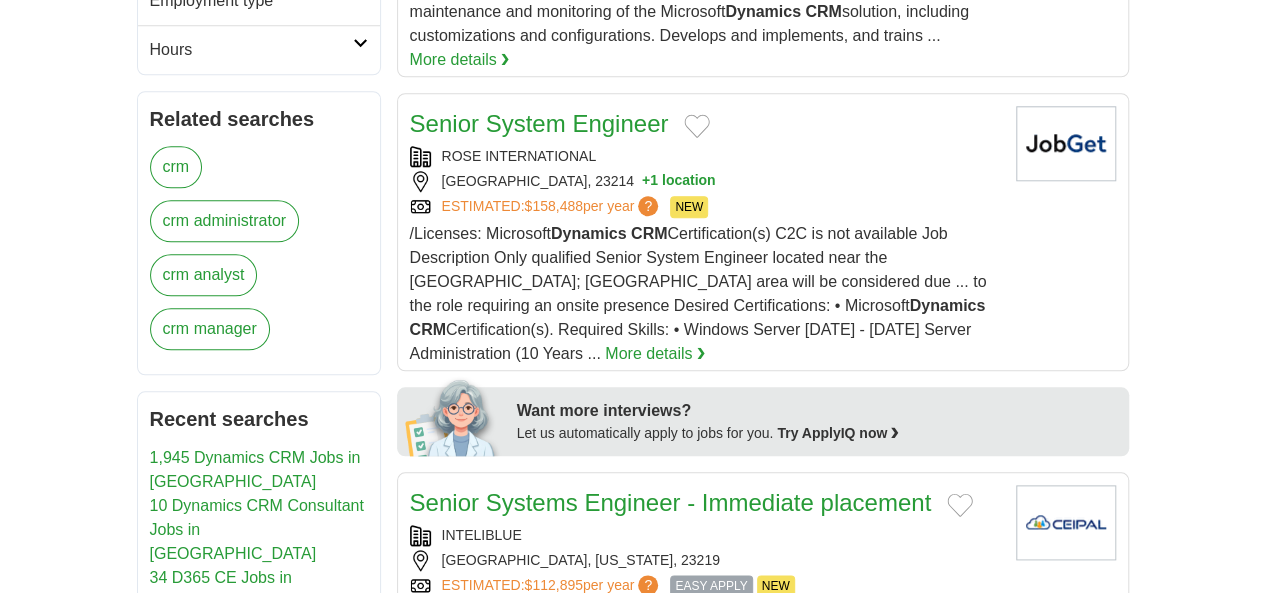 scroll, scrollTop: 900, scrollLeft: 0, axis: vertical 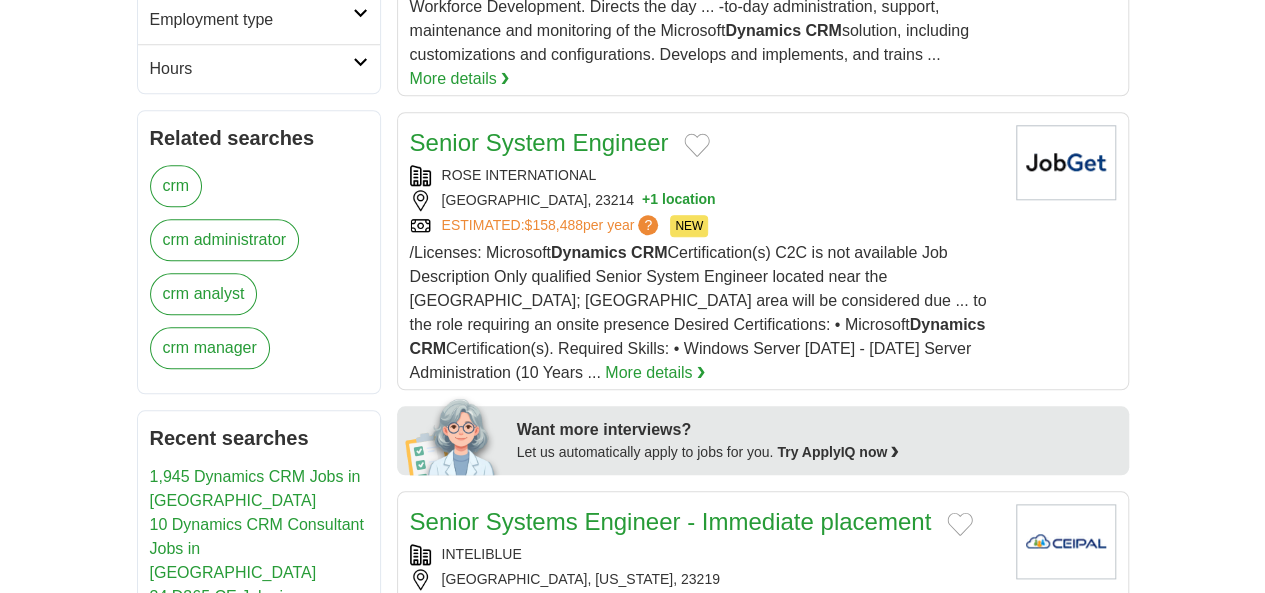 click on "RICHMOND, VIRGINIA, 23219" at bounding box center [705, 579] 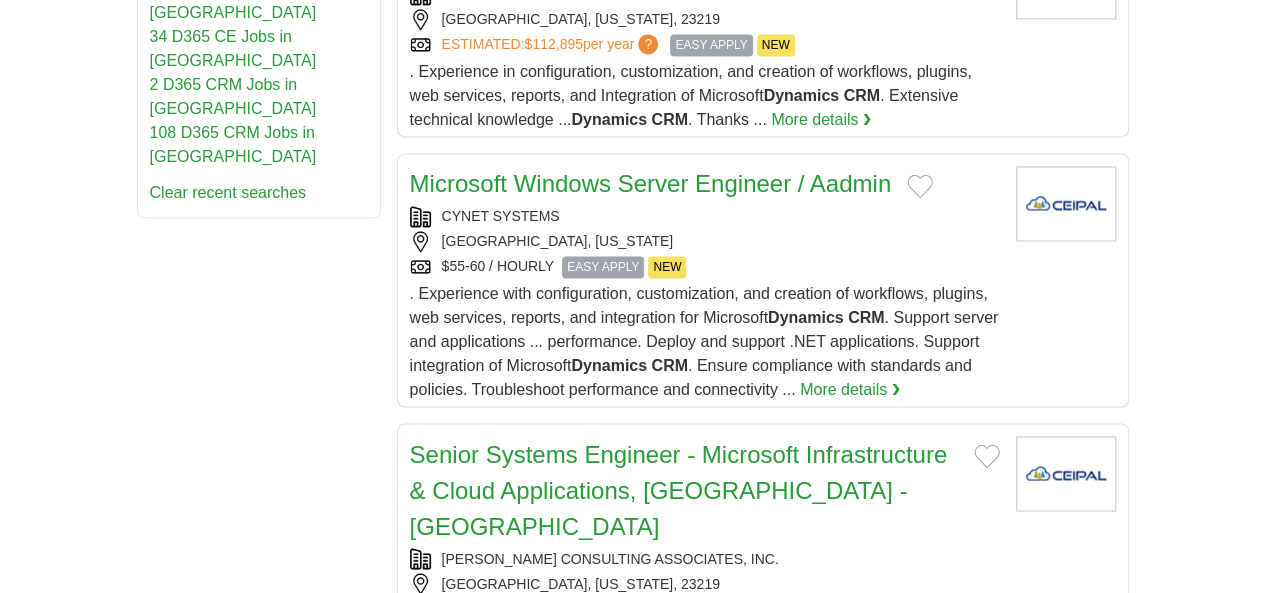 scroll, scrollTop: 1400, scrollLeft: 0, axis: vertical 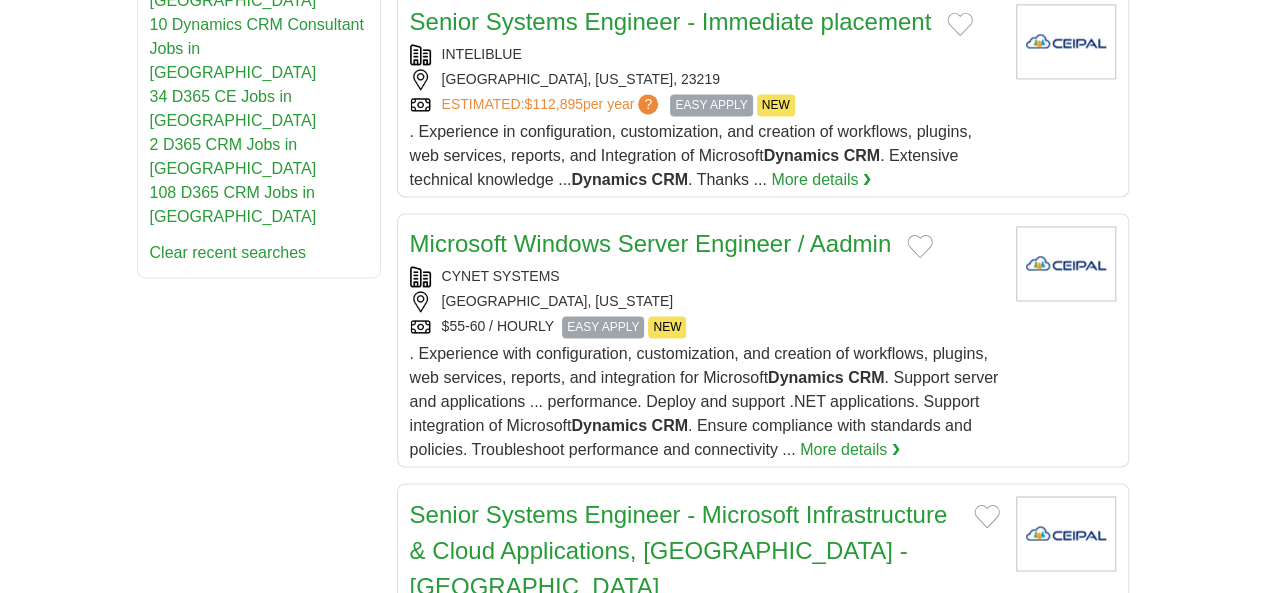 click on "Senior Systems Engineer - Microsoft Infrastructure & Cloud Applications, Richmond - VA" at bounding box center [684, 550] 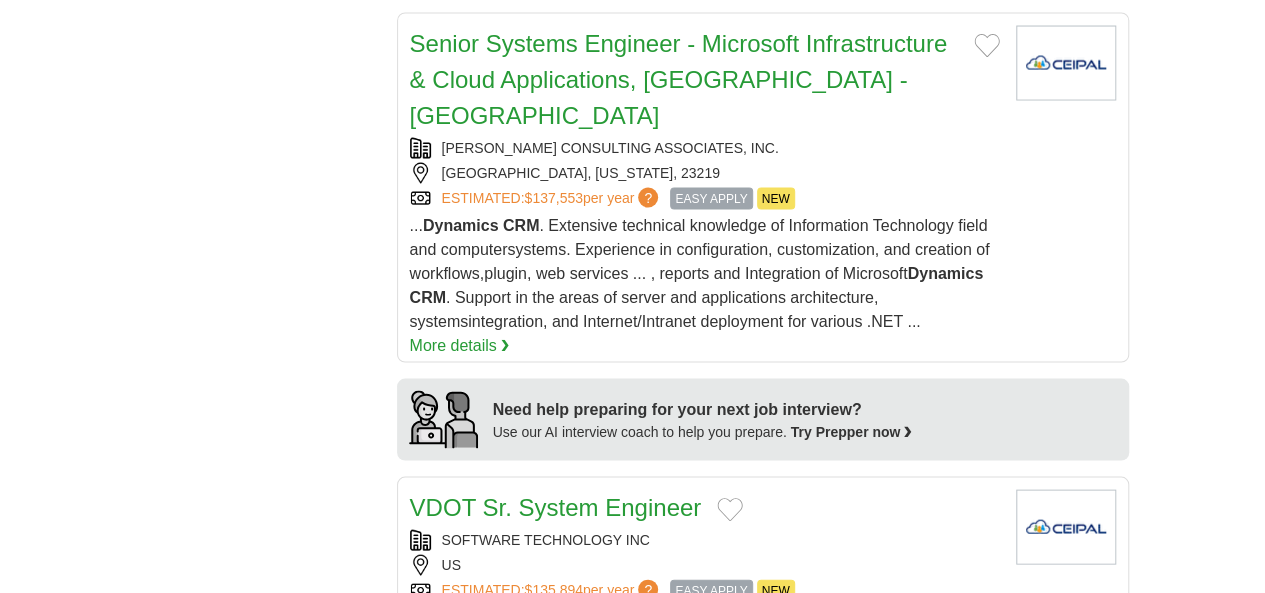 scroll, scrollTop: 1900, scrollLeft: 0, axis: vertical 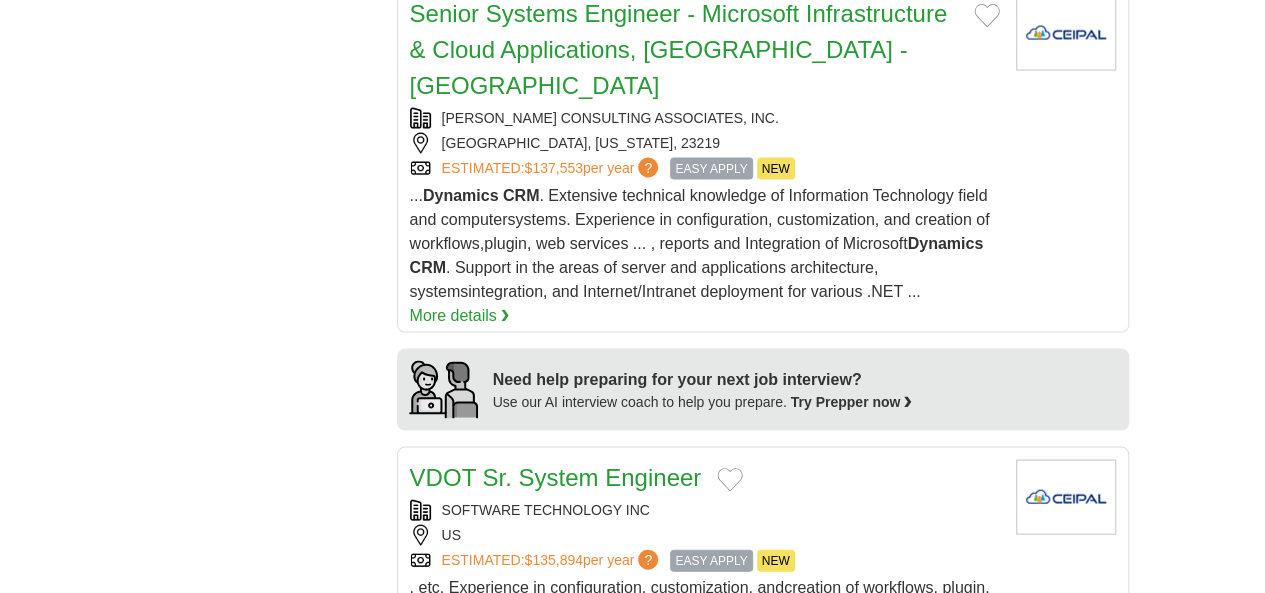 click on "ESTIMATED:
$135,894
per year
?
EASY APPLY NEW" at bounding box center (705, 561) 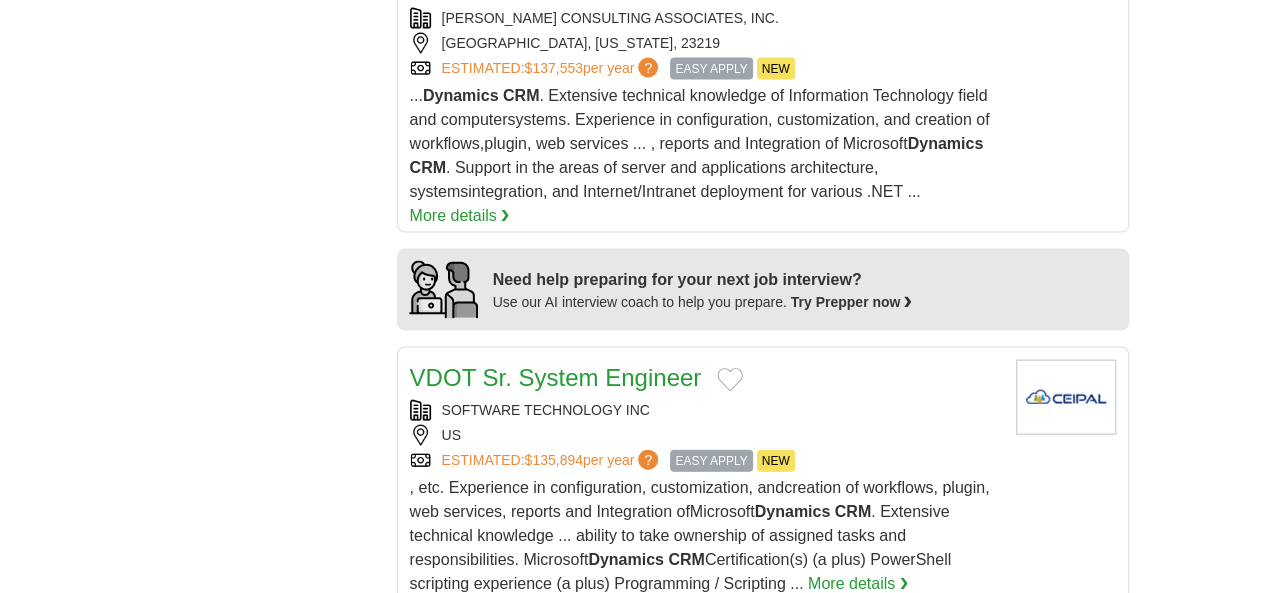 click on "RICEFW TECHNOLOGIES INC
RICHMOND, VIRGINIA, 23219
$62 / HOURLY
EASY APPLY NEW" at bounding box center [705, 706] 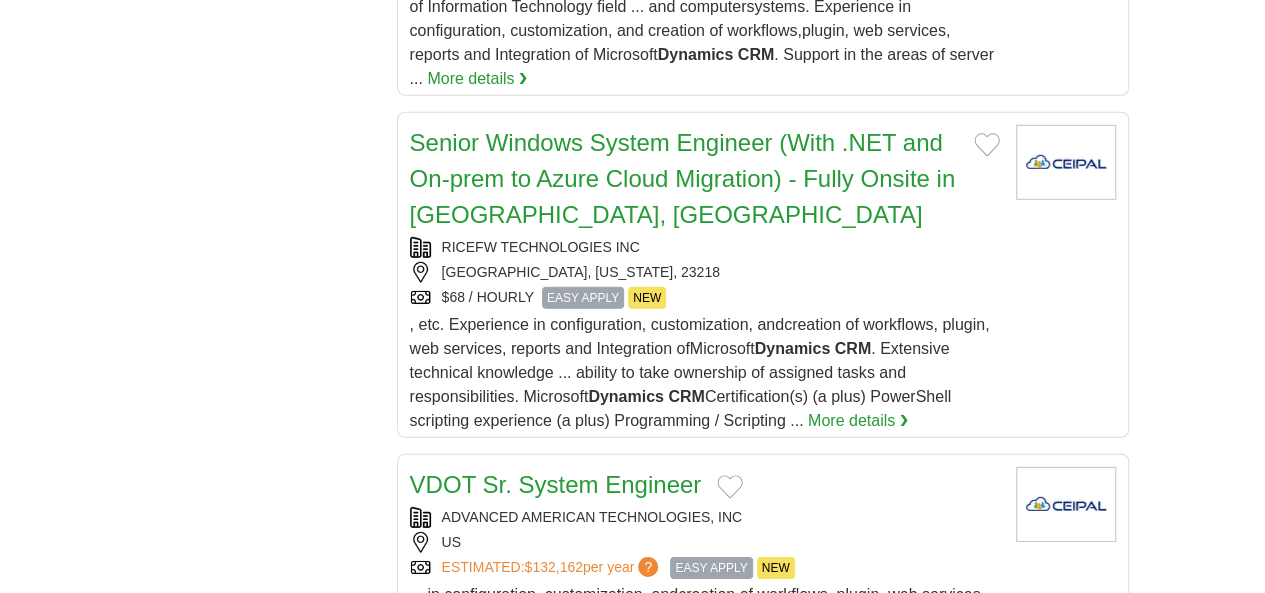 scroll, scrollTop: 2800, scrollLeft: 0, axis: vertical 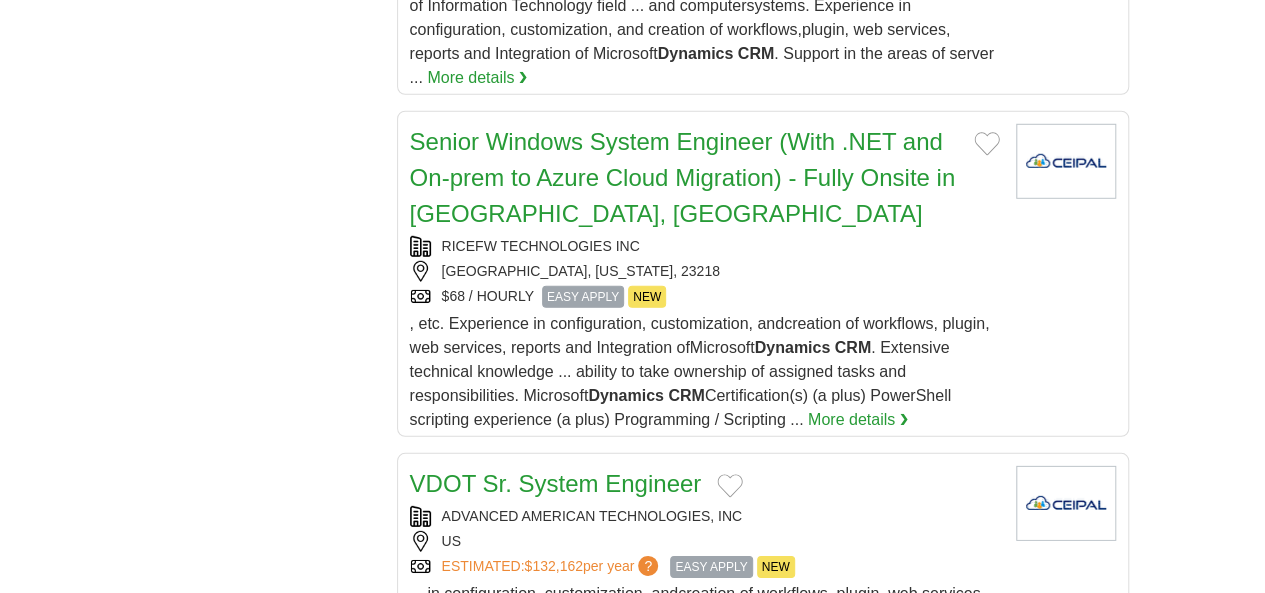 click on "2" at bounding box center (553, 1003) 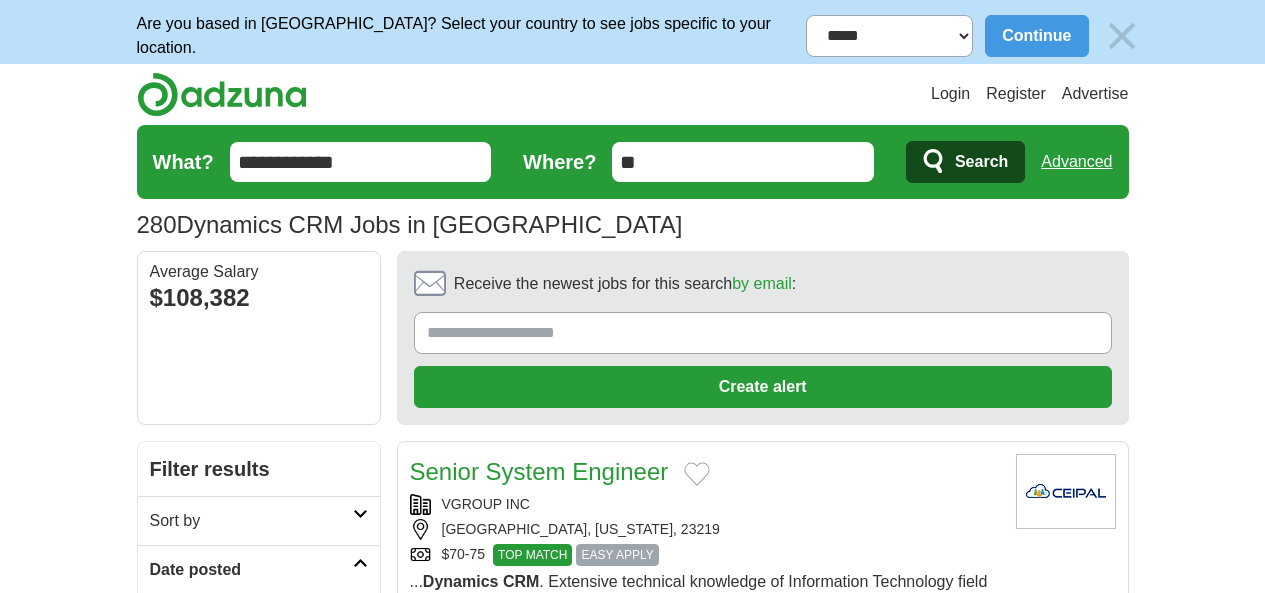scroll, scrollTop: 0, scrollLeft: 0, axis: both 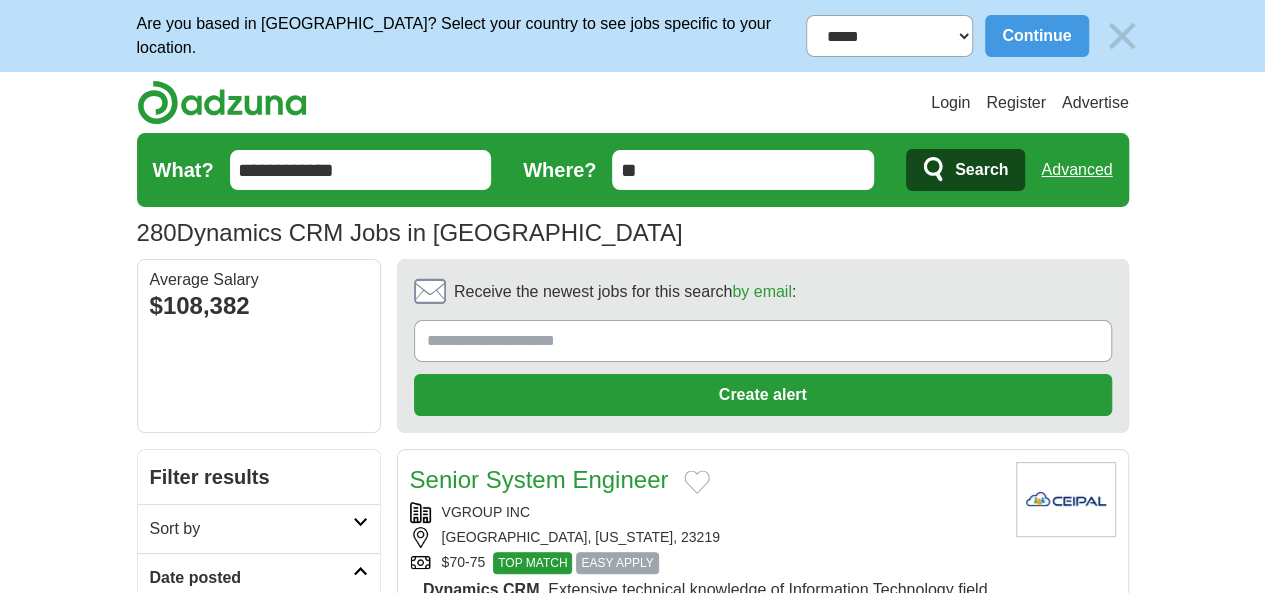 click on "RICHMOND, VIRGINIA, 23219" at bounding box center (705, 537) 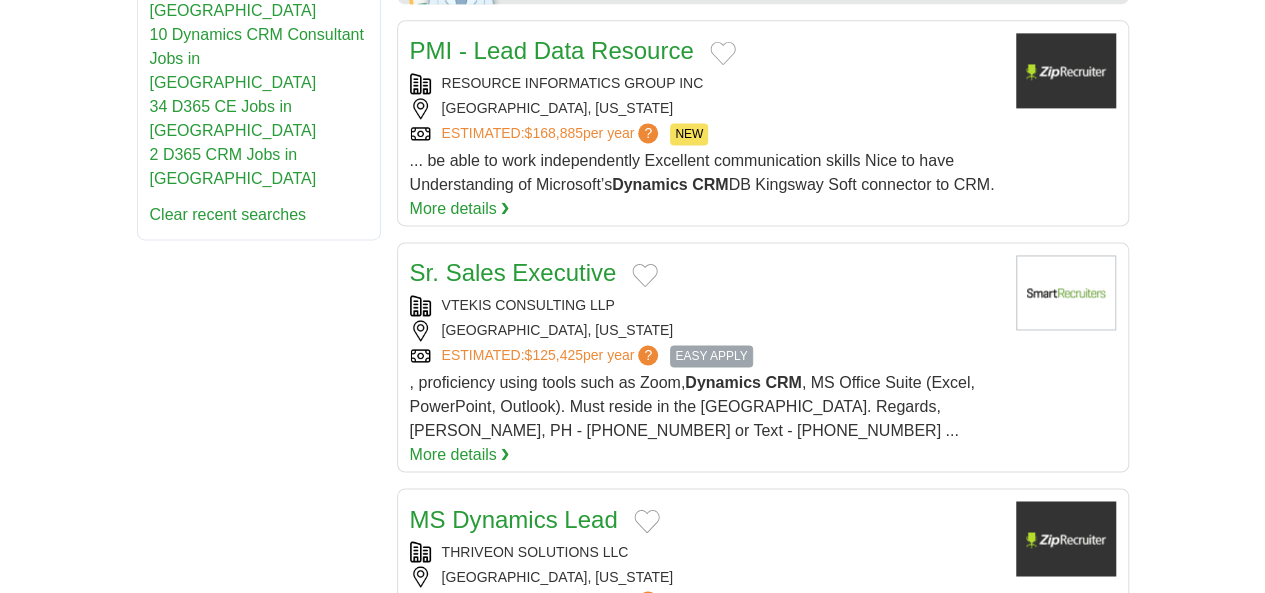 scroll, scrollTop: 1400, scrollLeft: 0, axis: vertical 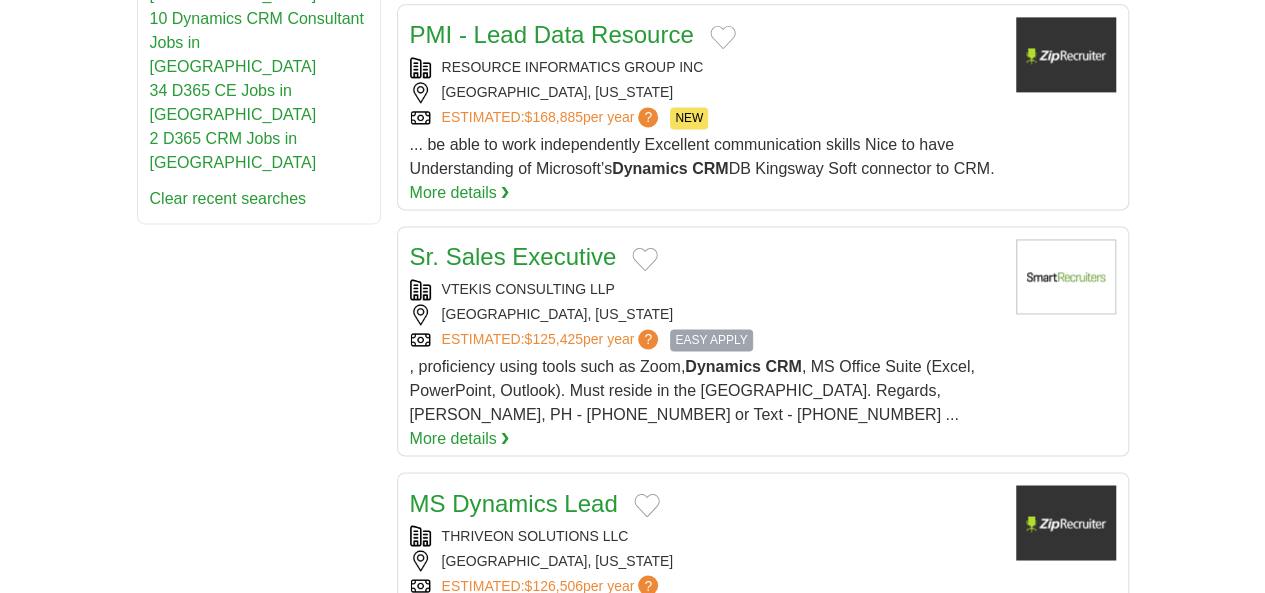 click on "THRIVEON SOLUTIONS LLC" at bounding box center [705, 535] 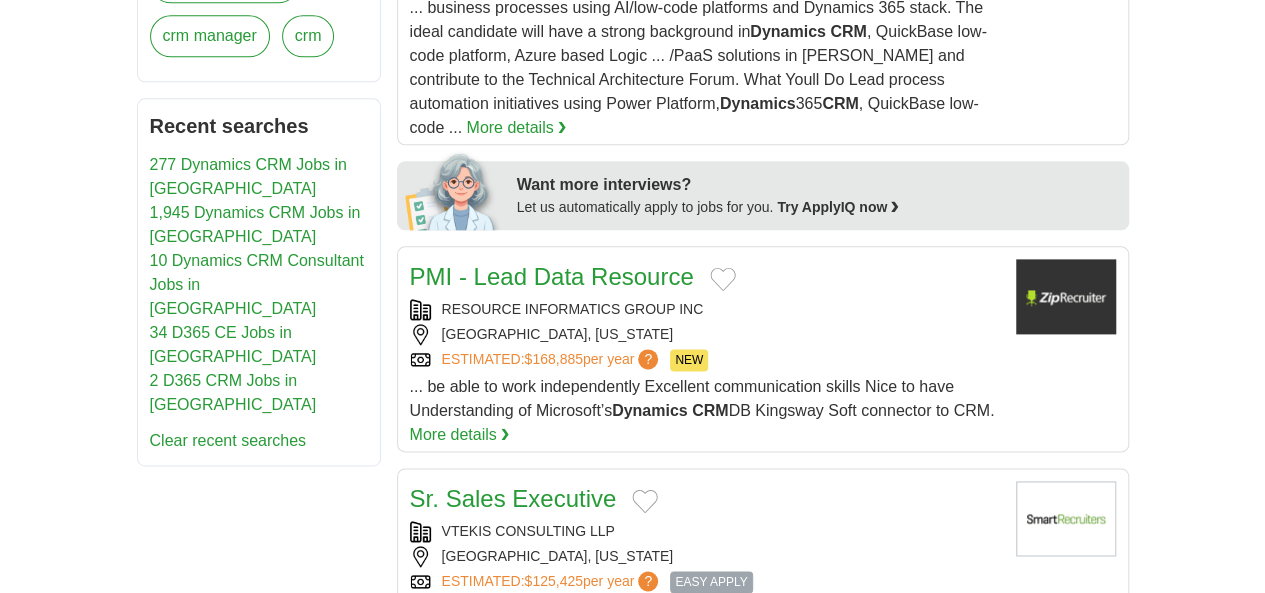scroll, scrollTop: 1000, scrollLeft: 0, axis: vertical 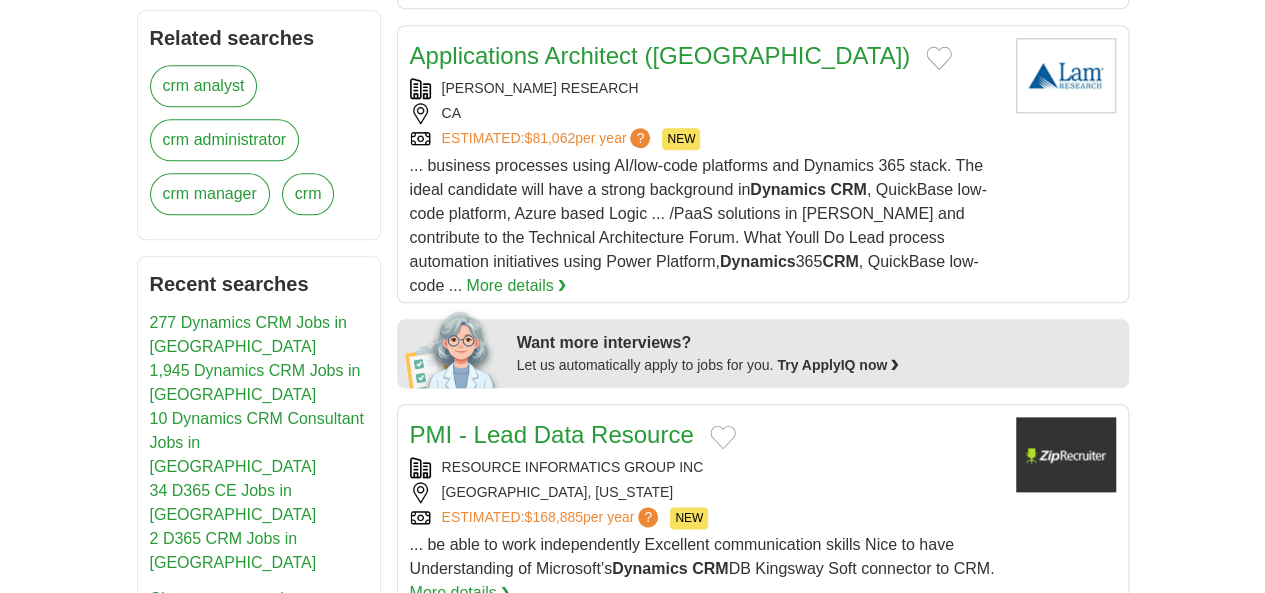 click on "Sr. Sales Executive
VTEKIS CONSULTING LLP
FRANKLIN TOWNSHIP, NEW JERSEY
ESTIMATED:
$125,425
per year
?
EASY APPLY
EASY APPLY
, proficiency using tools such as Zoom,  Dynamics   CRM
More details ❯" at bounding box center (705, 745) 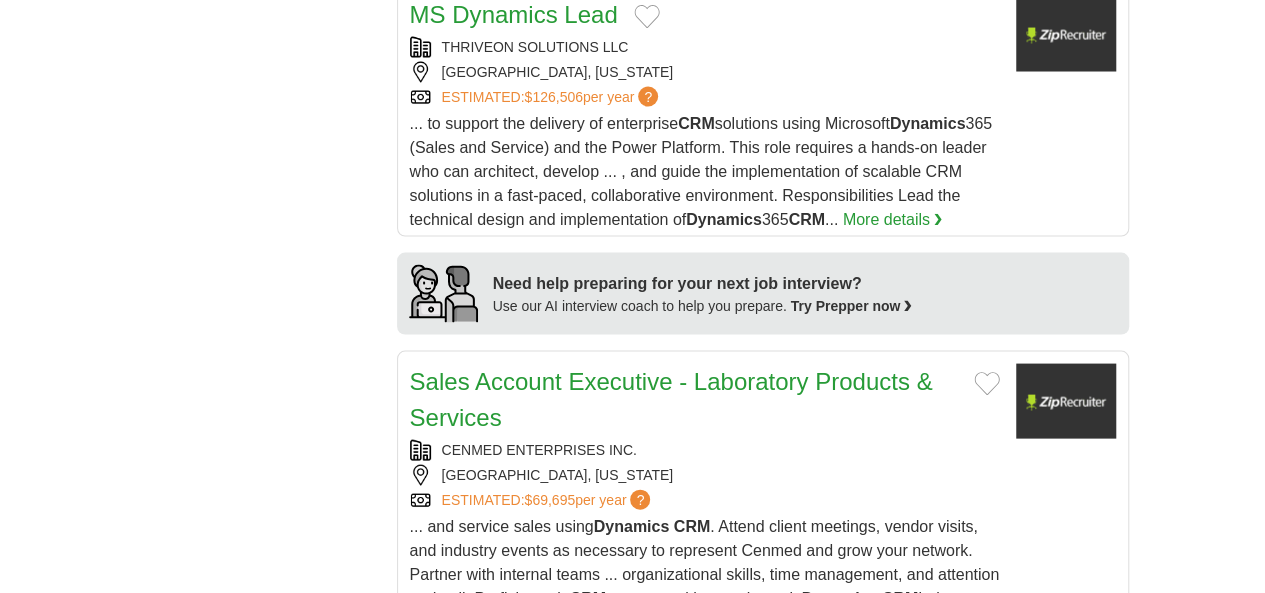 scroll, scrollTop: 2000, scrollLeft: 0, axis: vertical 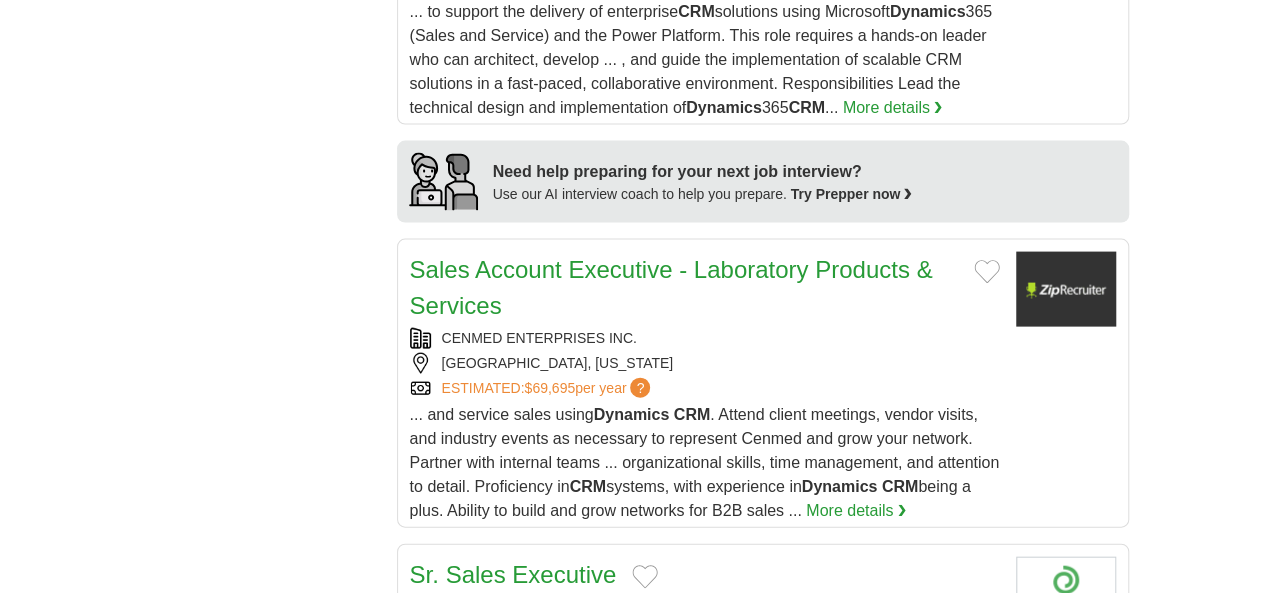 click on "5 STAR RECRUITMENT
WARREN
ESTIMATED:
$107,977
per year
?
EASY APPLY REMOTE" at bounding box center (705, 633) 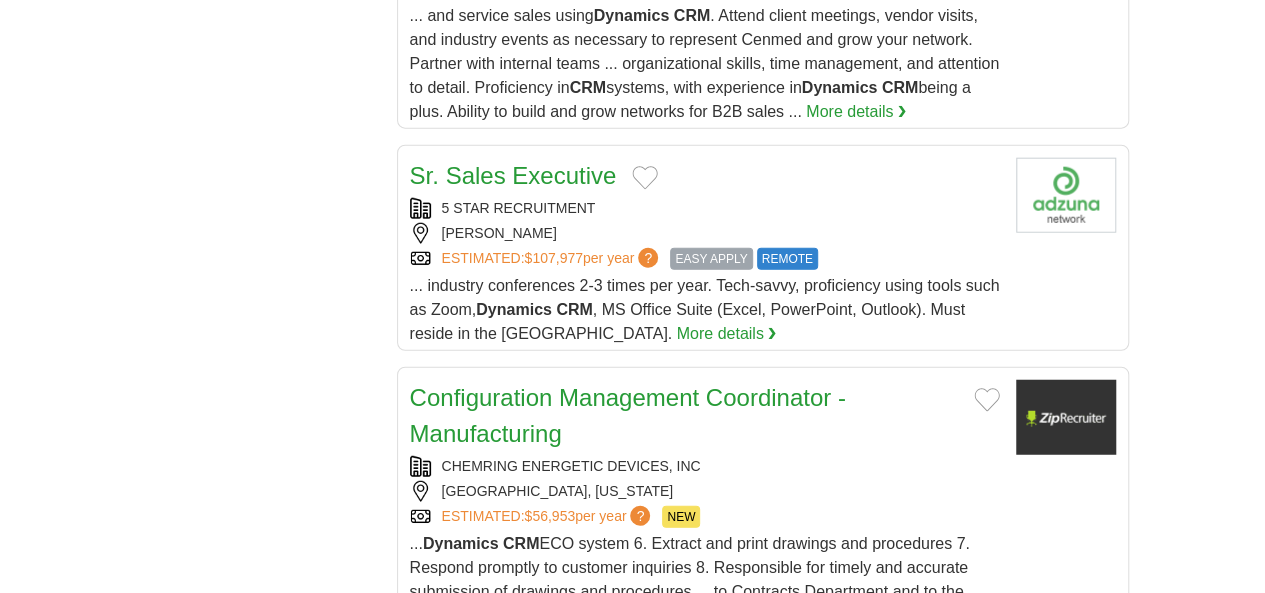 scroll, scrollTop: 2400, scrollLeft: 0, axis: vertical 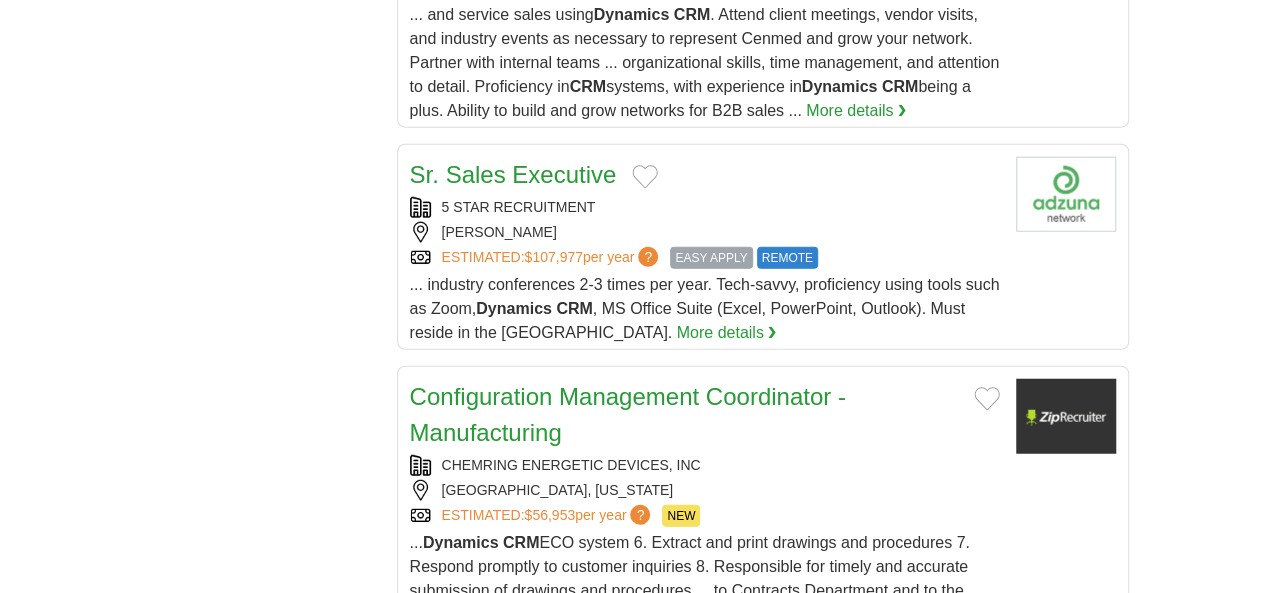 click on "NEWARK, DELAWARE
+ 10
locations" at bounding box center [705, 820] 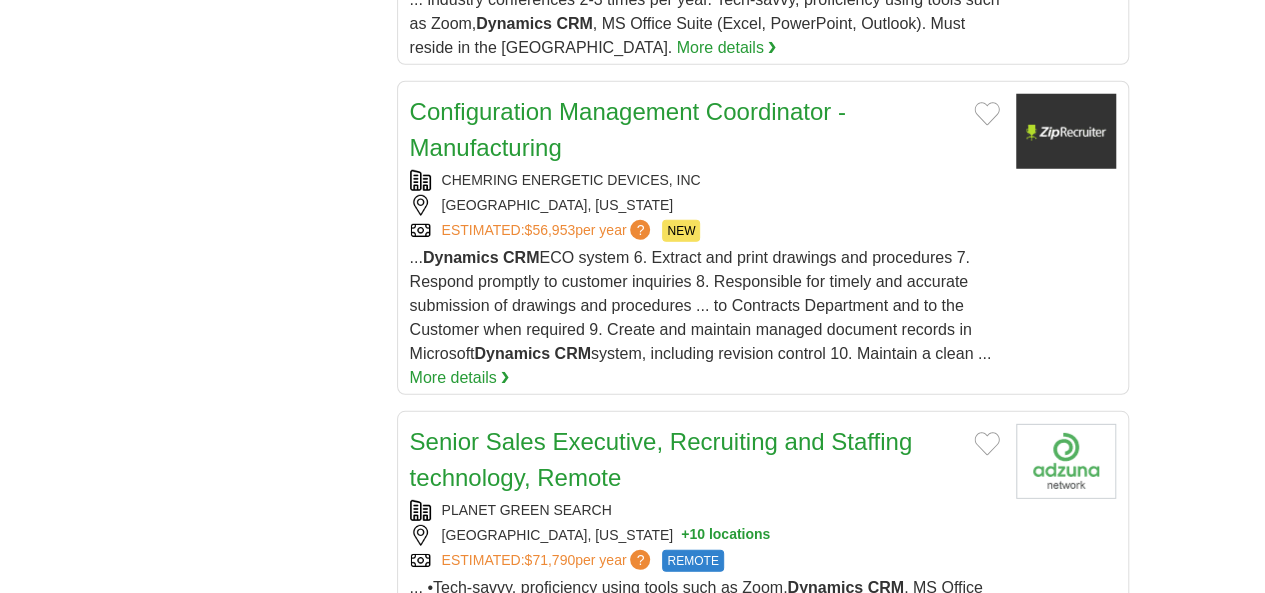 scroll, scrollTop: 2700, scrollLeft: 0, axis: vertical 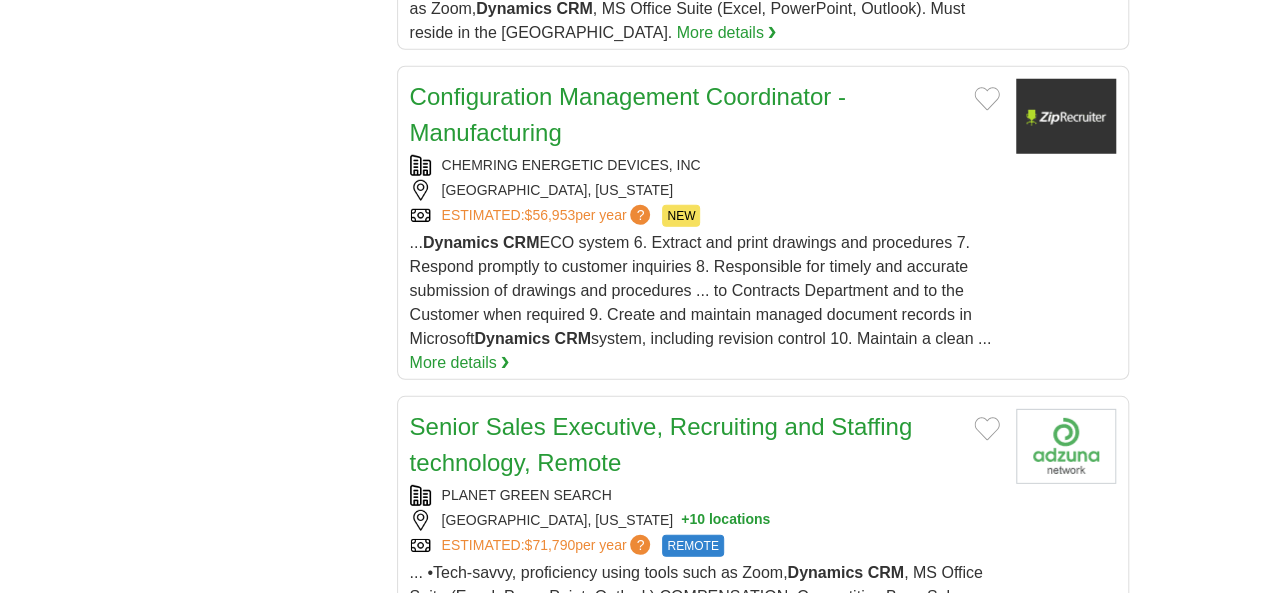 click on "3" at bounding box center [665, 910] 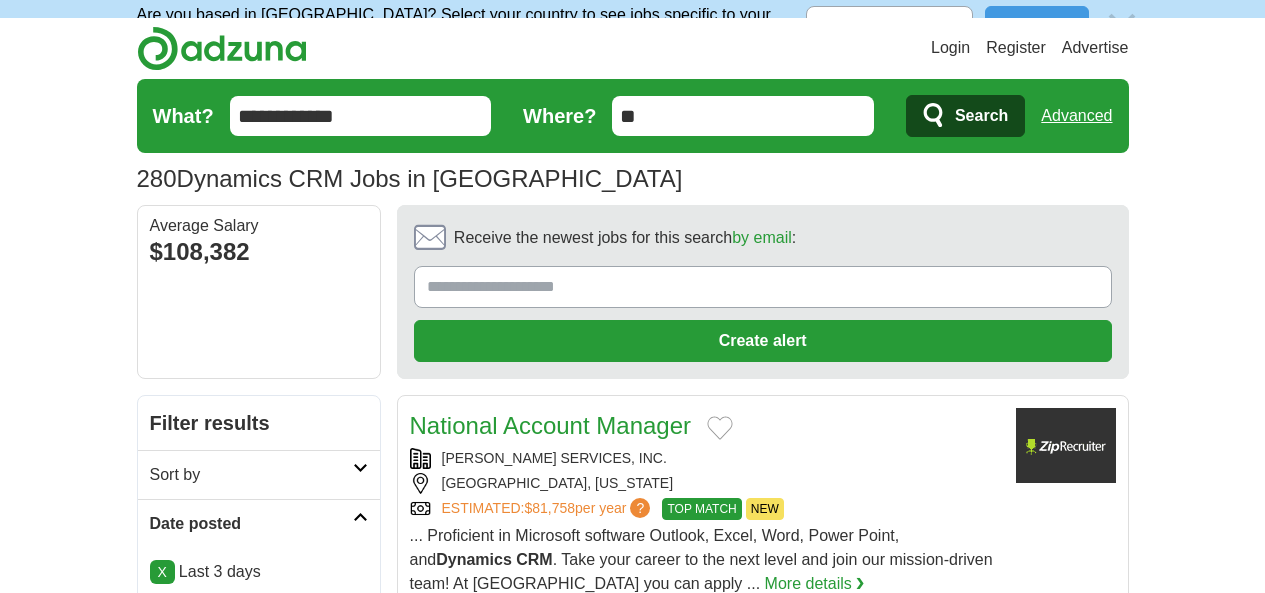 scroll, scrollTop: 0, scrollLeft: 0, axis: both 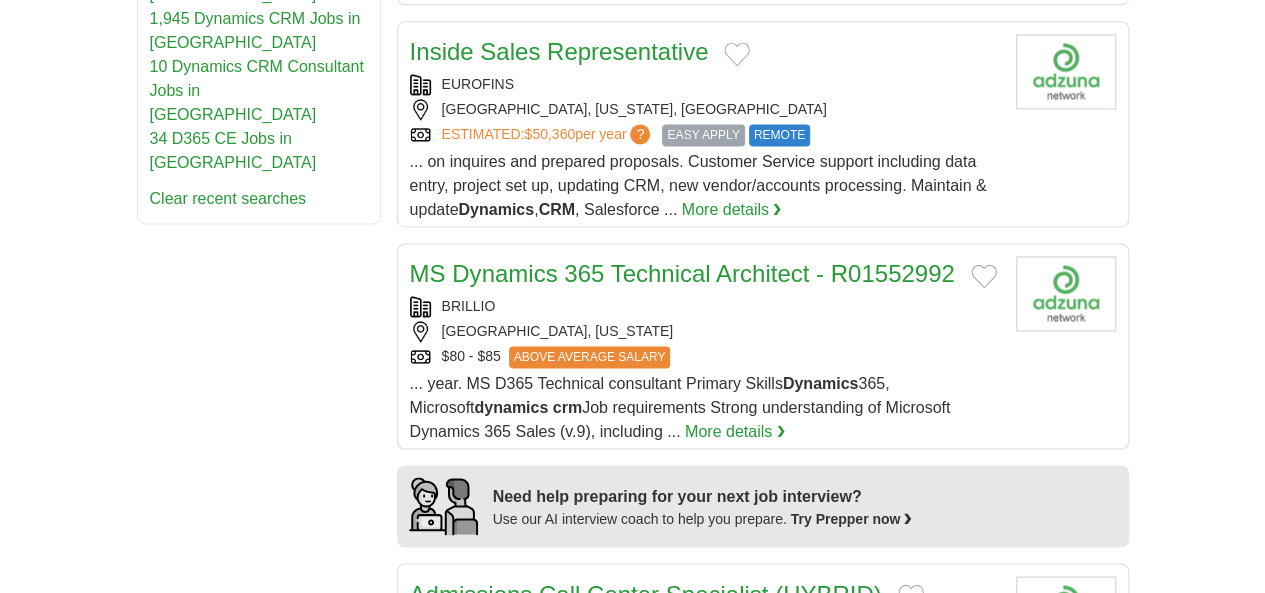 click on "$80 - $85
ABOVE AVERAGE SALARY" at bounding box center [705, 357] 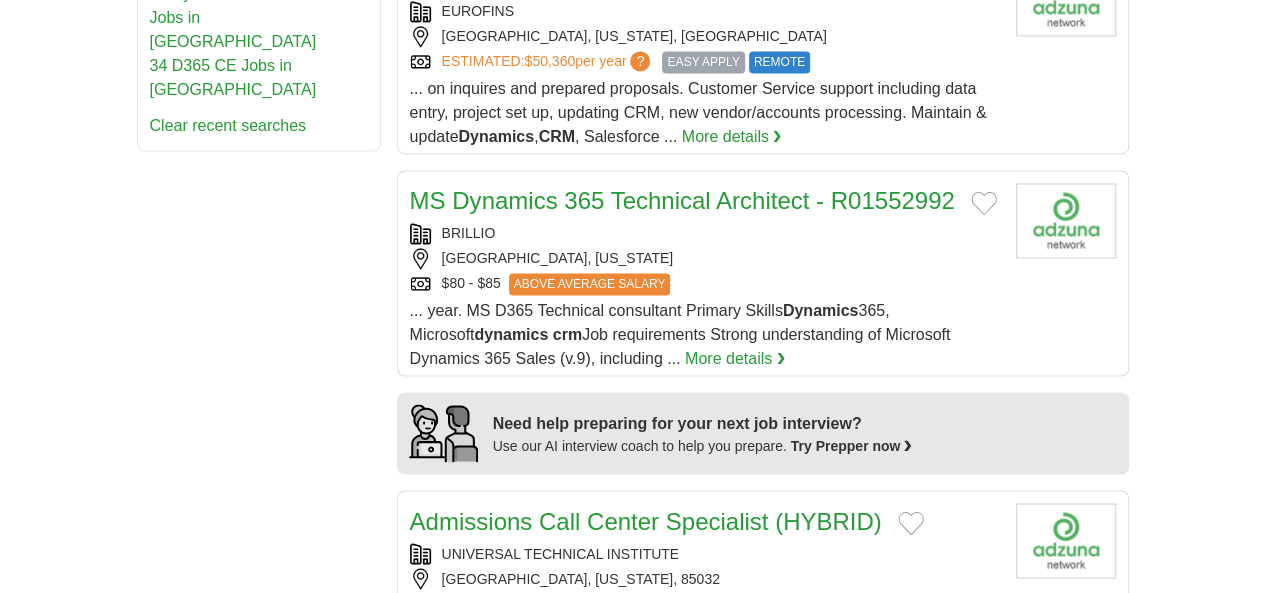 scroll, scrollTop: 1500, scrollLeft: 0, axis: vertical 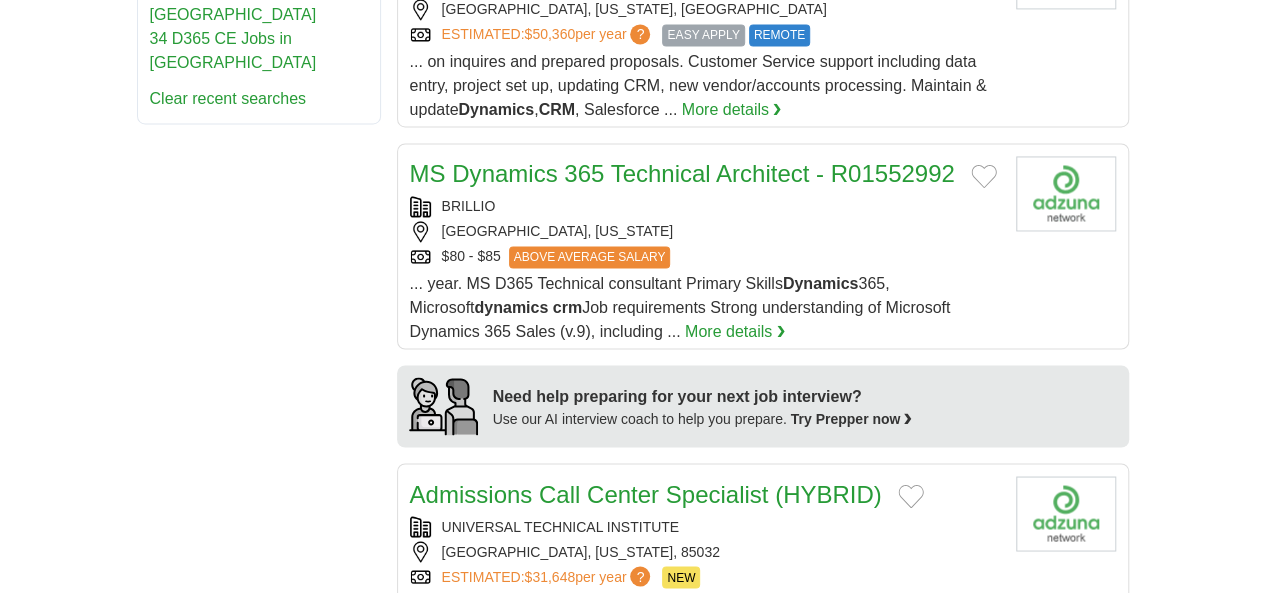 click on "UNIVERSAL TECHNICAL INSTITUTE" at bounding box center [705, 526] 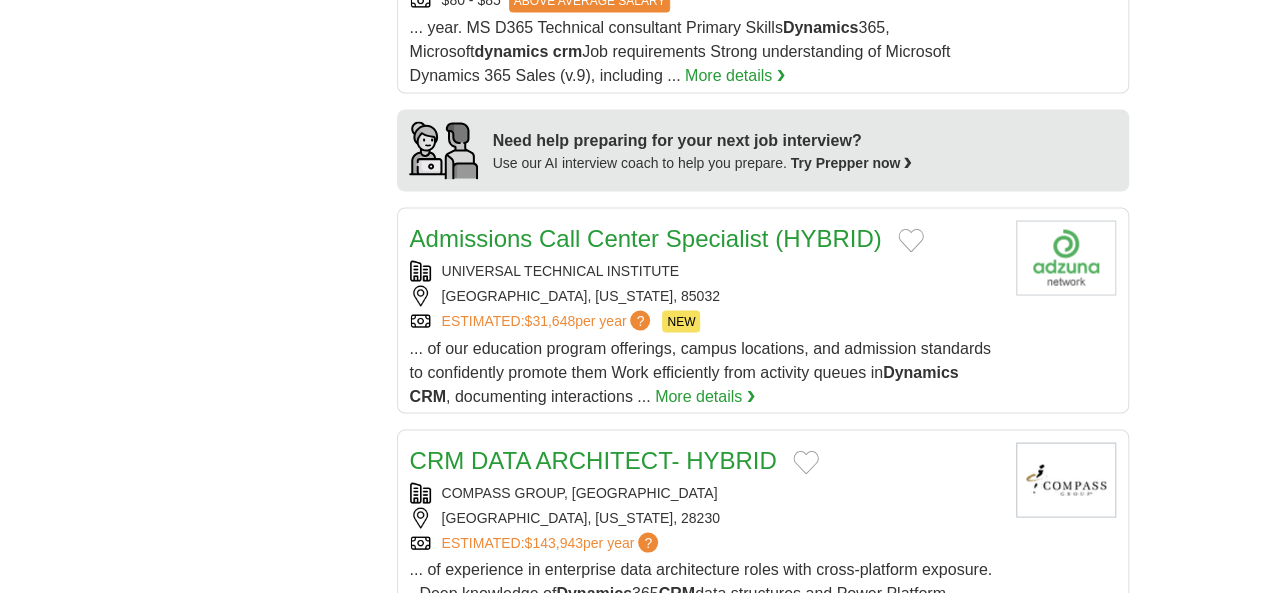 scroll, scrollTop: 1800, scrollLeft: 0, axis: vertical 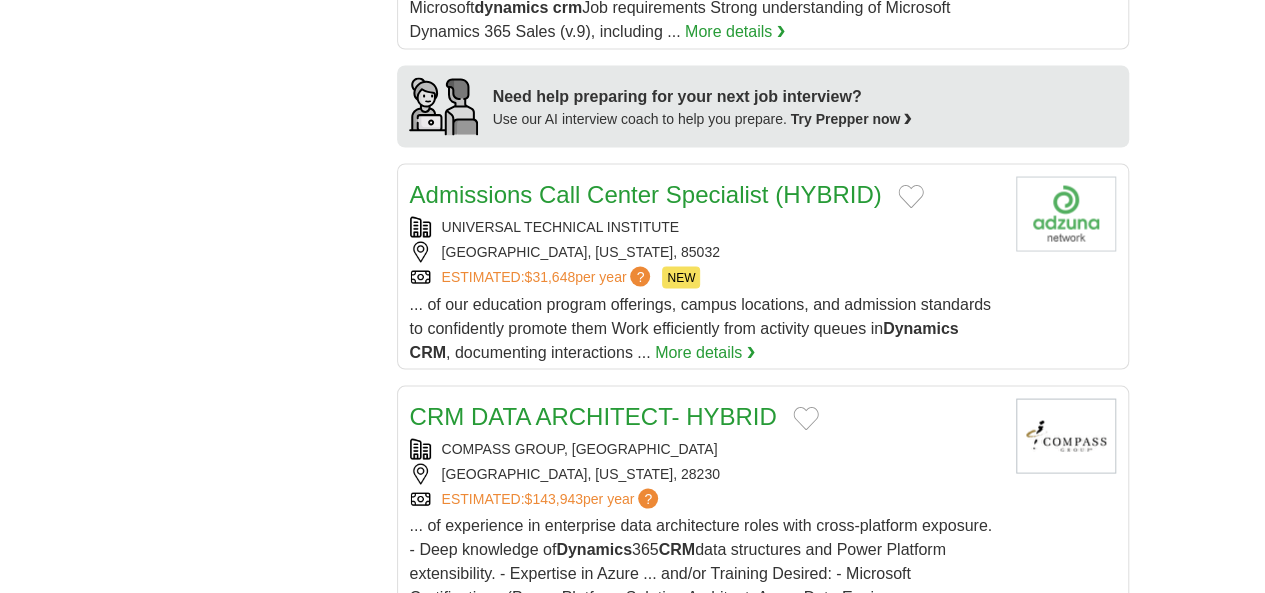 click on "ESTIMATED:
$143,943
per year
?" at bounding box center (705, 498) 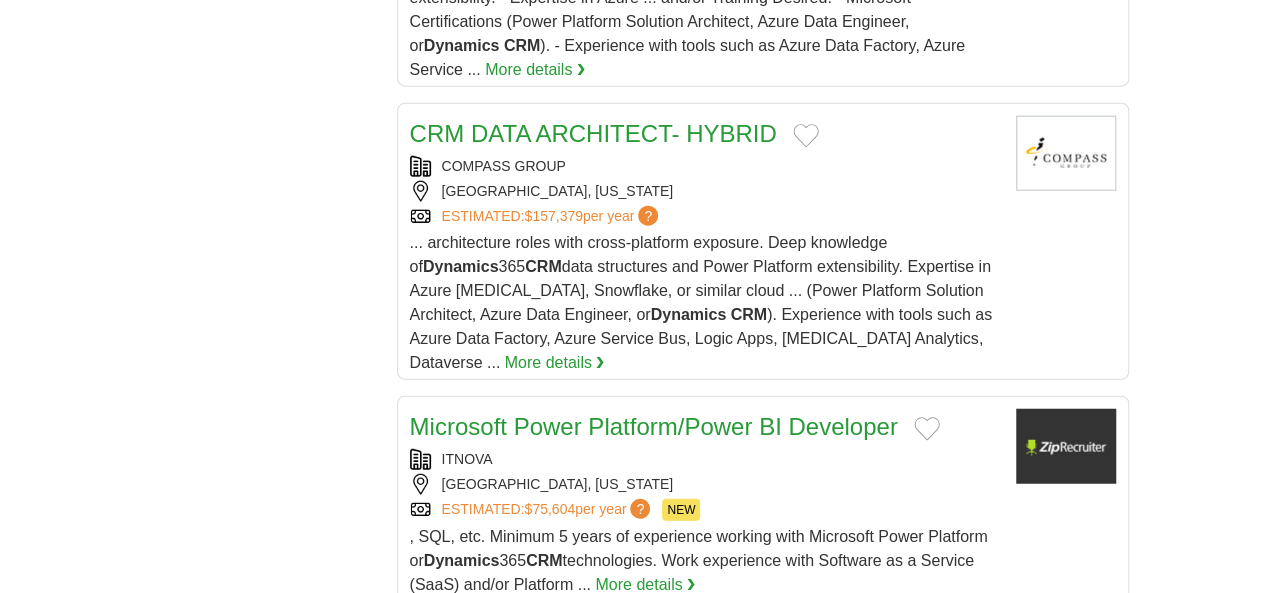 scroll, scrollTop: 2400, scrollLeft: 0, axis: vertical 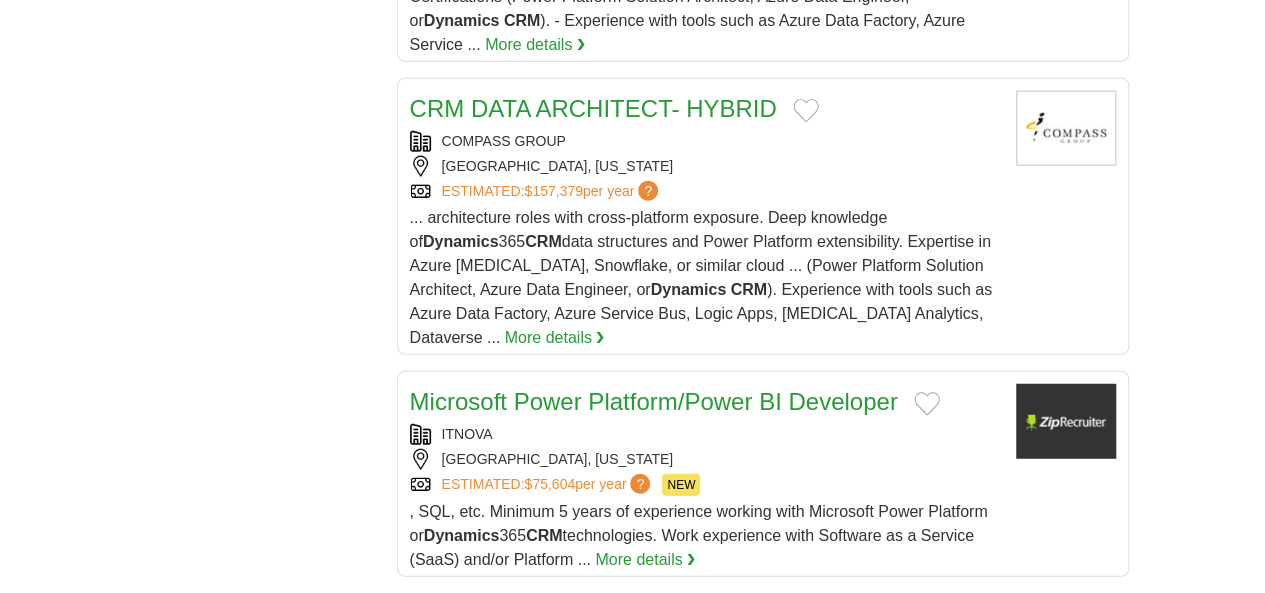 click on "4" at bounding box center (712, 849) 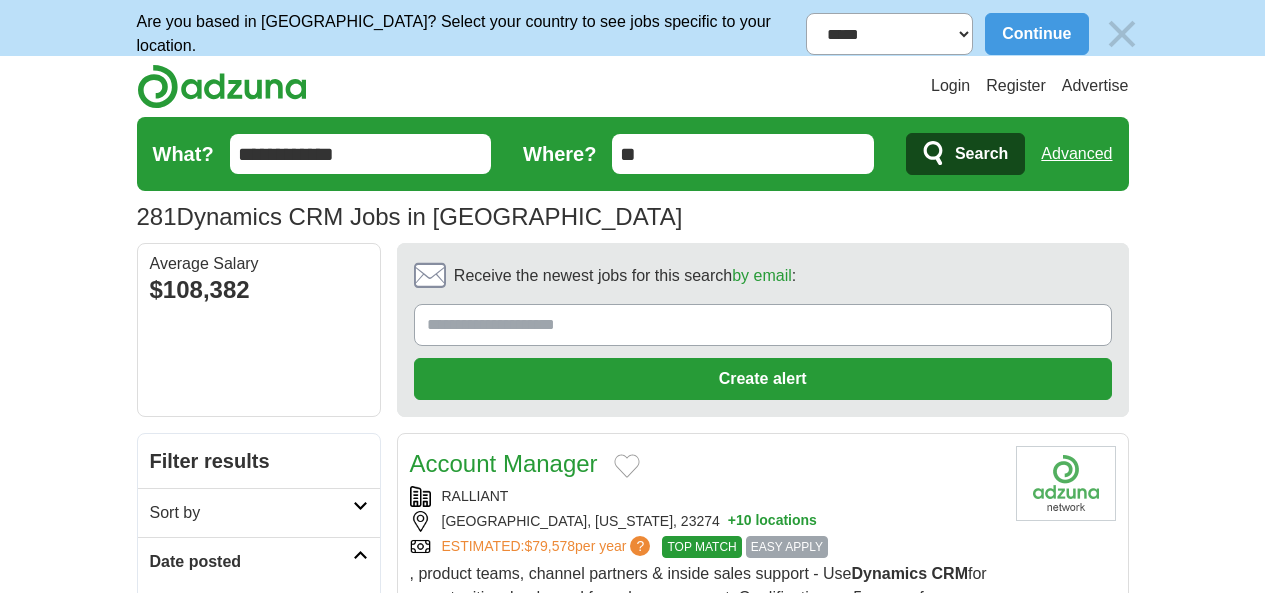 scroll, scrollTop: 0, scrollLeft: 0, axis: both 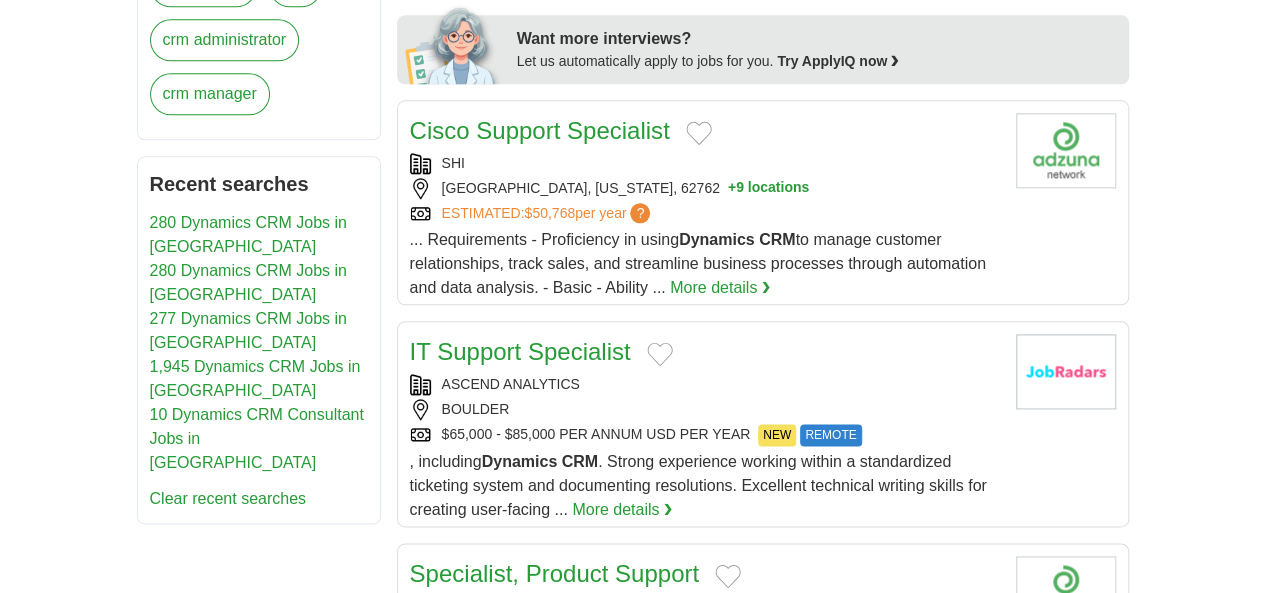 click on "ASCEND ANALYTICS" at bounding box center (705, 384) 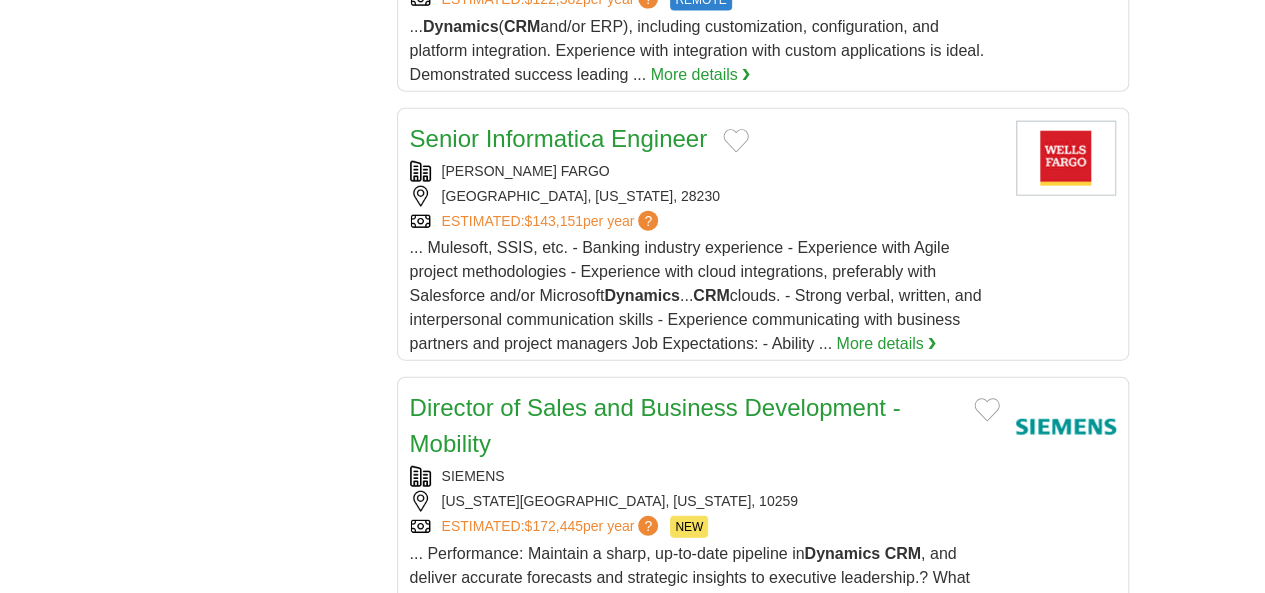 scroll, scrollTop: 2300, scrollLeft: 0, axis: vertical 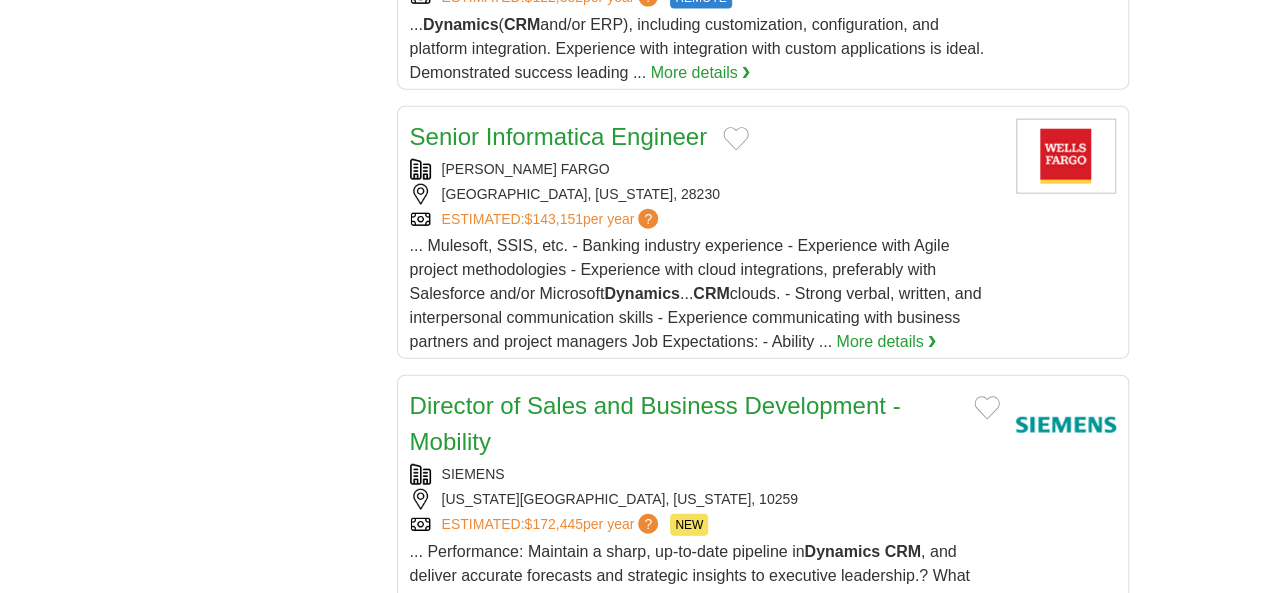 click on "[US_STATE][GEOGRAPHIC_DATA], [US_STATE], 10259" at bounding box center [705, 499] 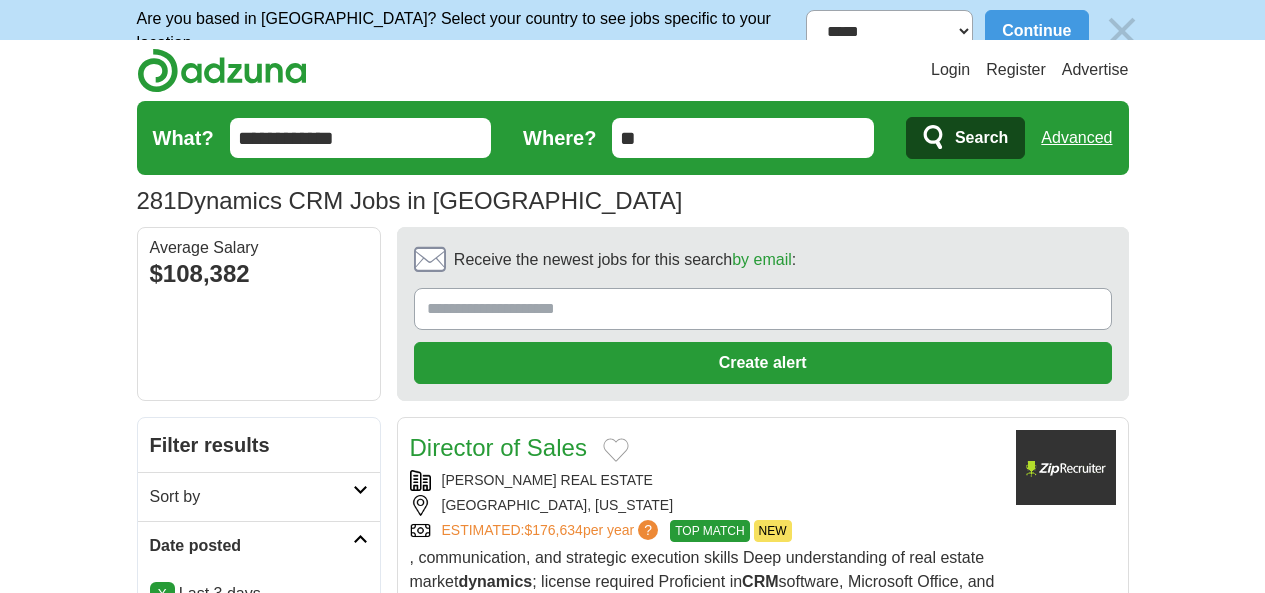 scroll, scrollTop: 0, scrollLeft: 0, axis: both 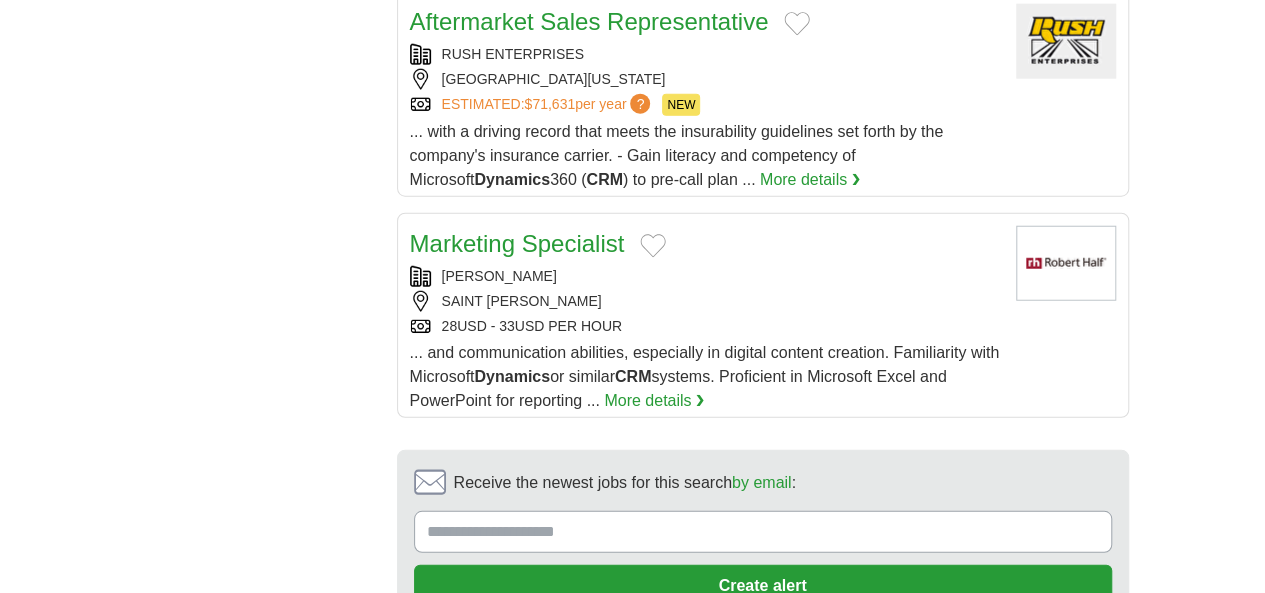 click on "6" at bounding box center (807, 690) 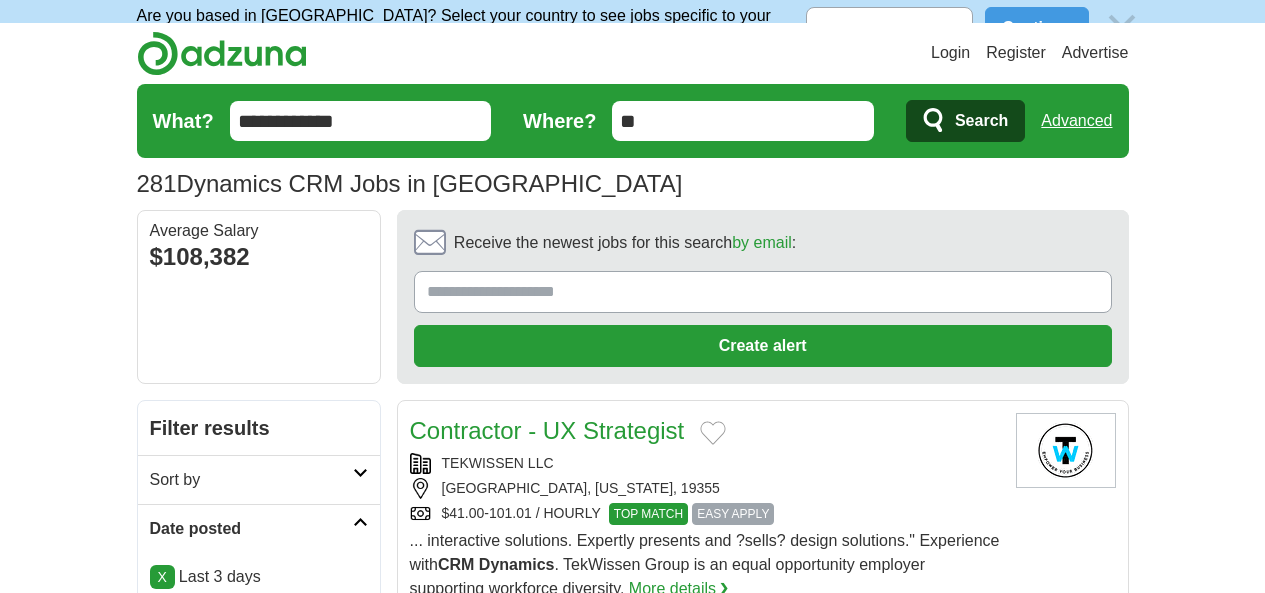 scroll, scrollTop: 0, scrollLeft: 0, axis: both 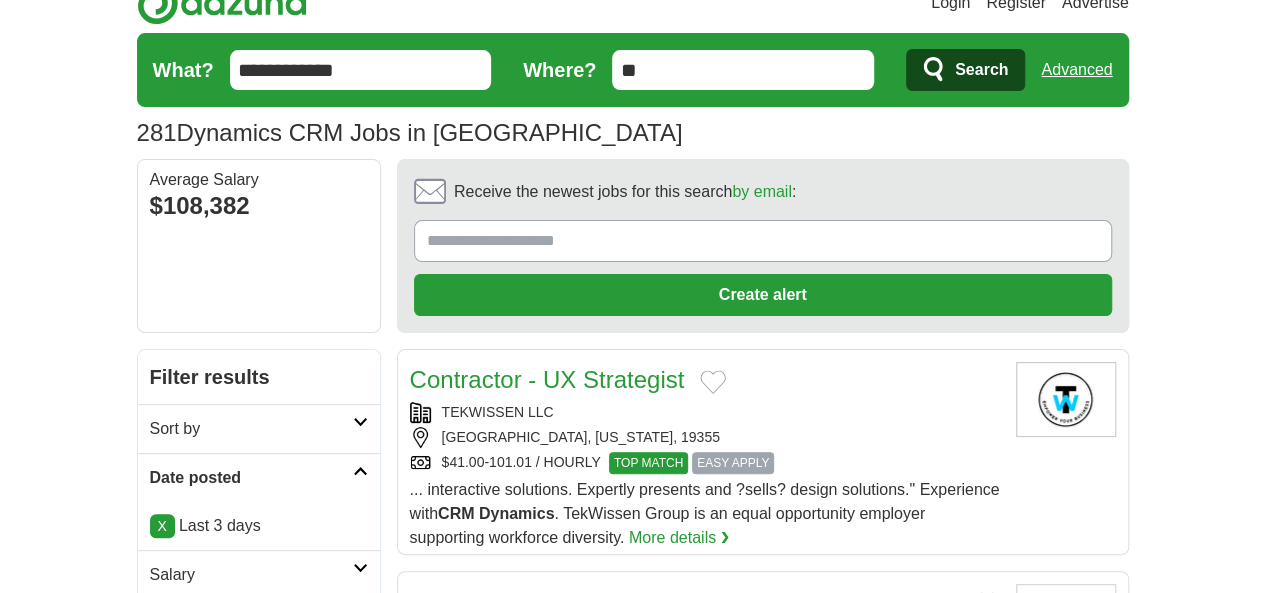 click on "TEKWISSEN LLC
[GEOGRAPHIC_DATA], [US_STATE], 19355
$41.00-101.01 / HOURLY
TOP MATCH EASY APPLY" at bounding box center [705, 438] 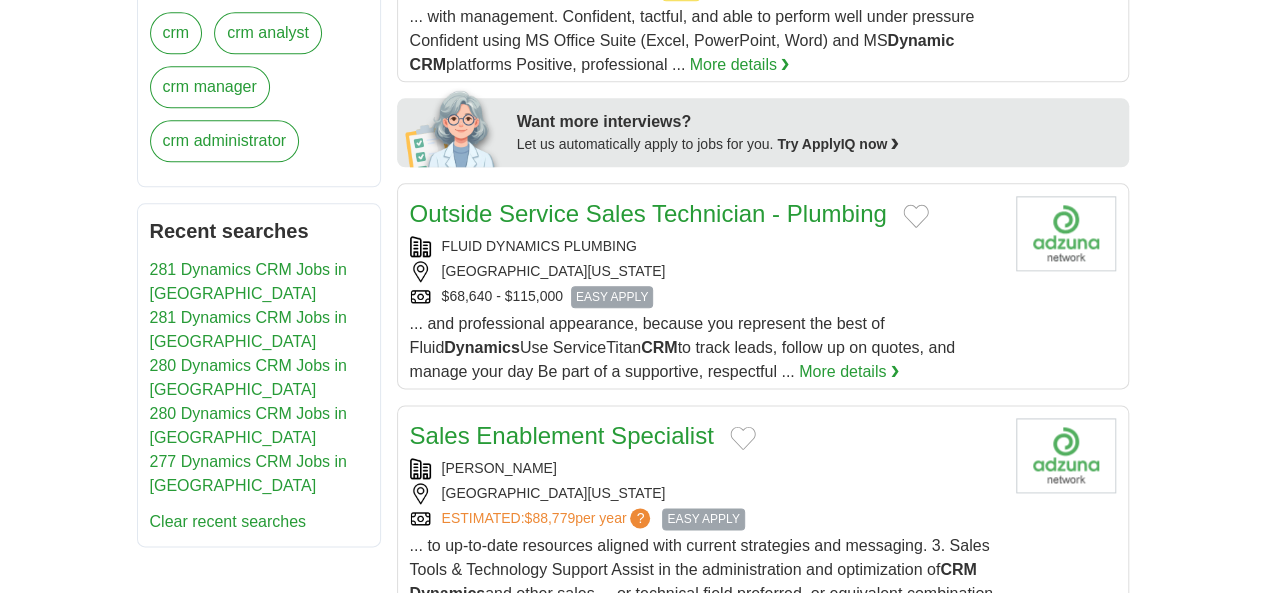 scroll, scrollTop: 1100, scrollLeft: 0, axis: vertical 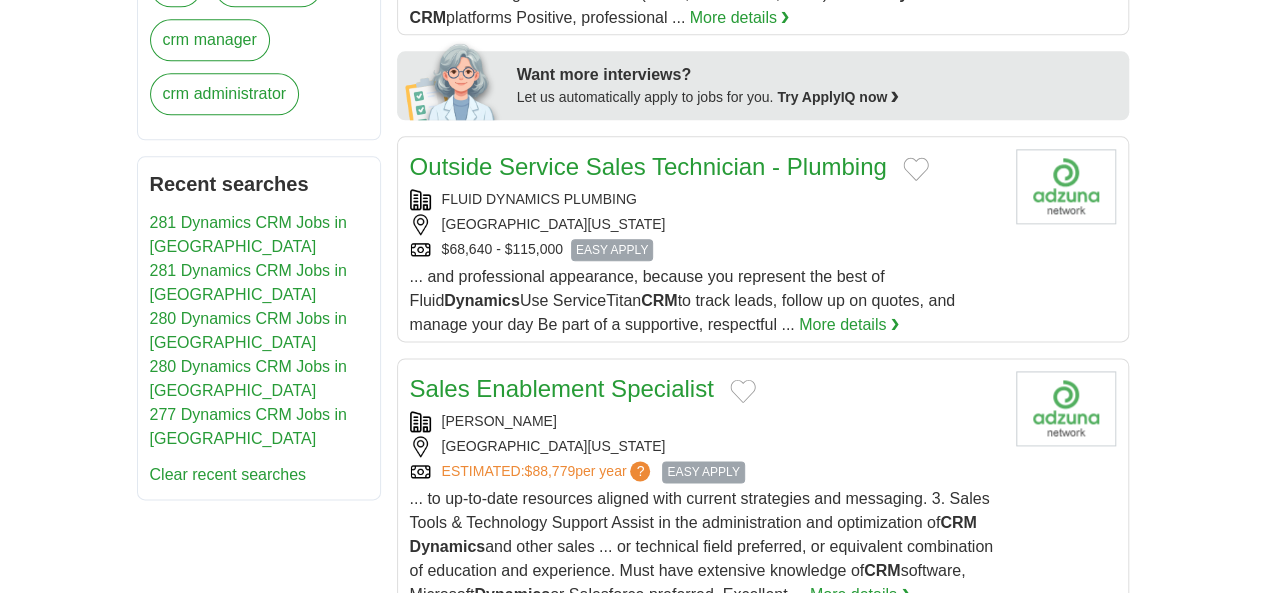 click on "ESTIMATED:
$88,779
per year
?
EASY APPLY" at bounding box center [705, 472] 